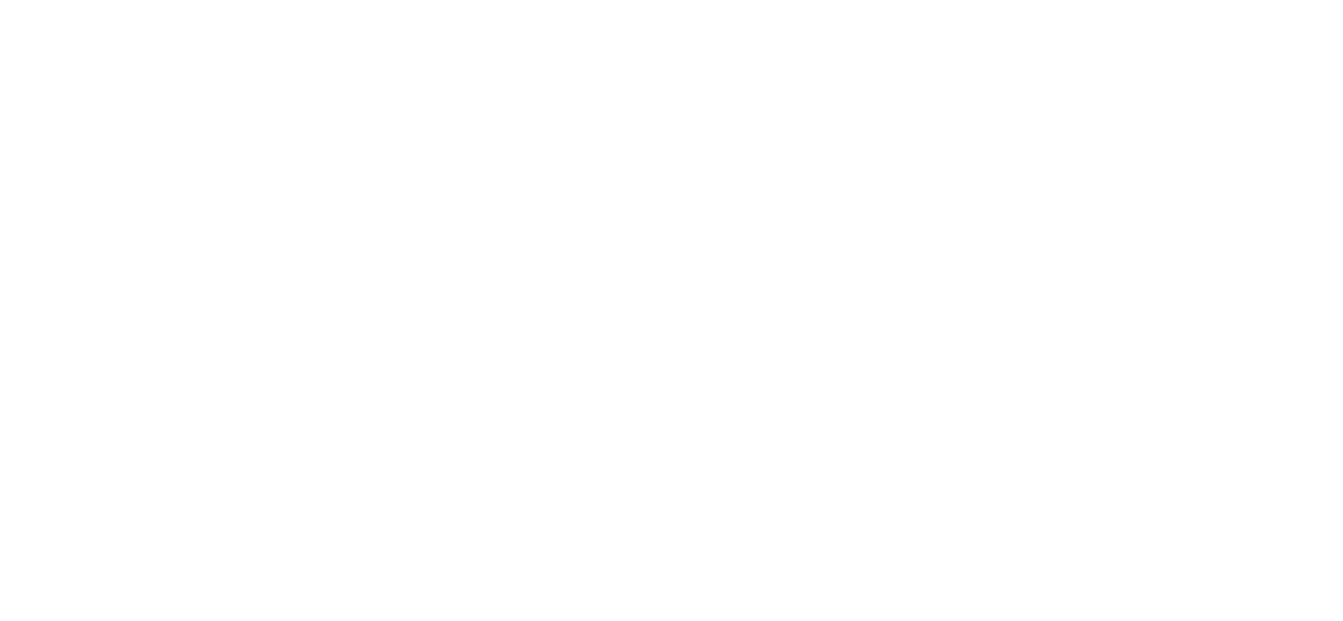 scroll, scrollTop: 0, scrollLeft: 0, axis: both 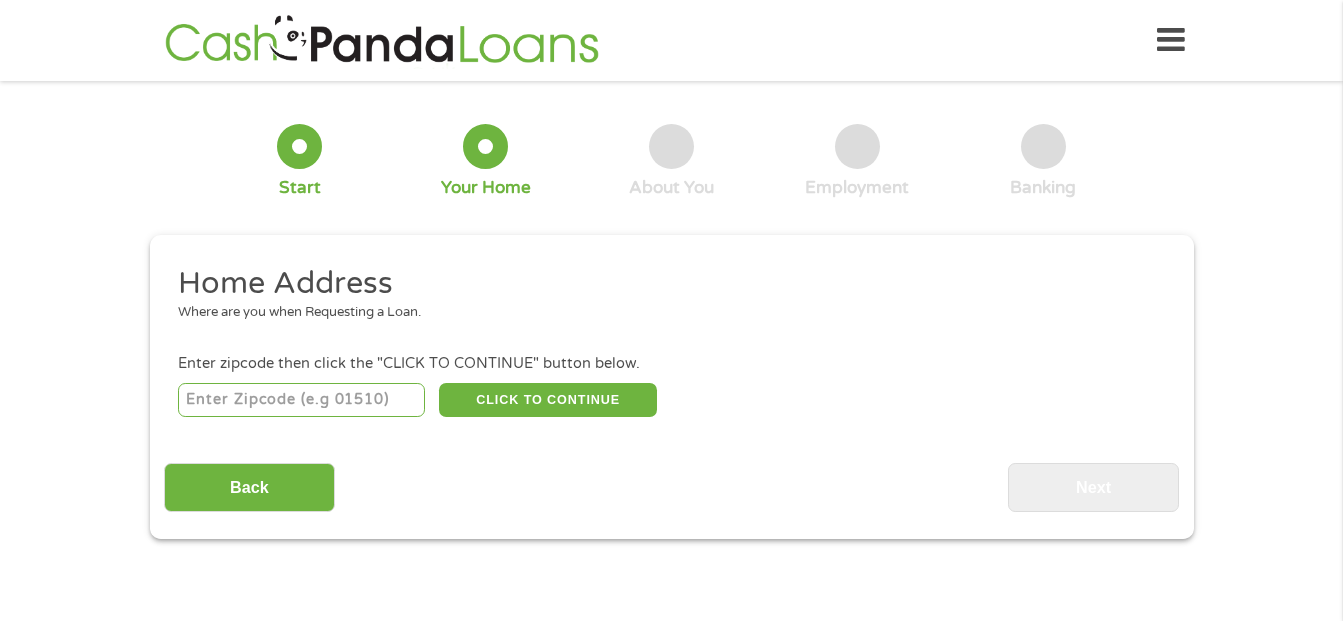 click at bounding box center (301, 400) 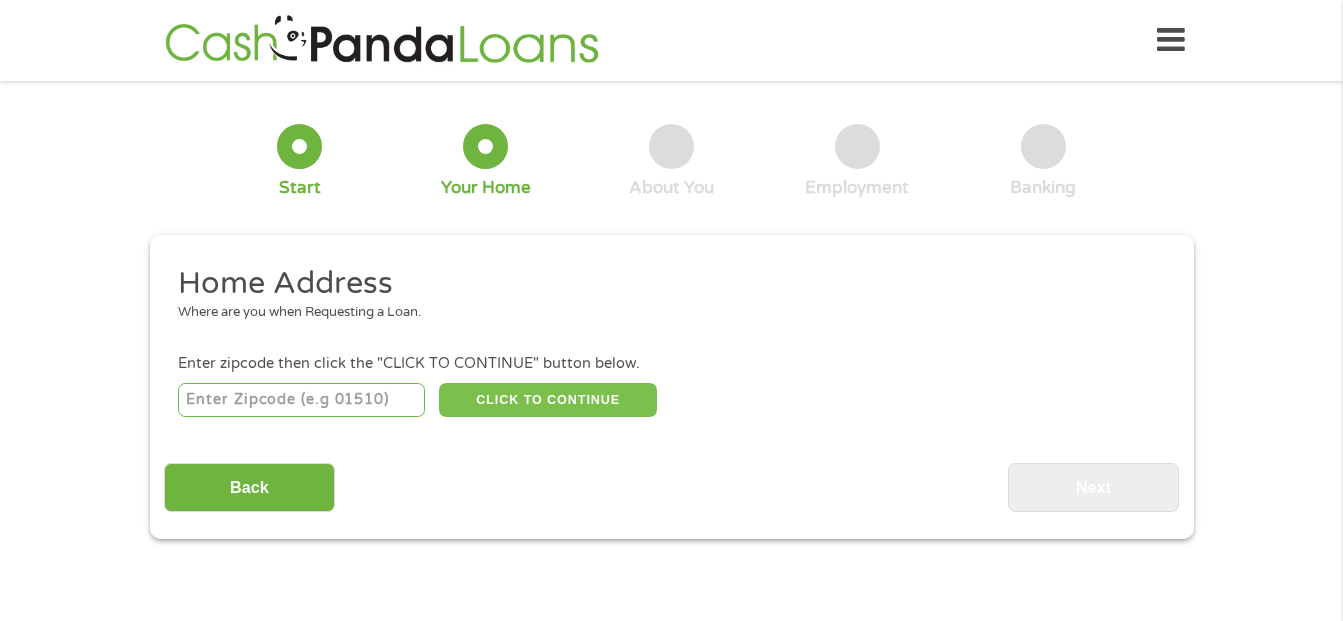 type on "[NUMBER]" 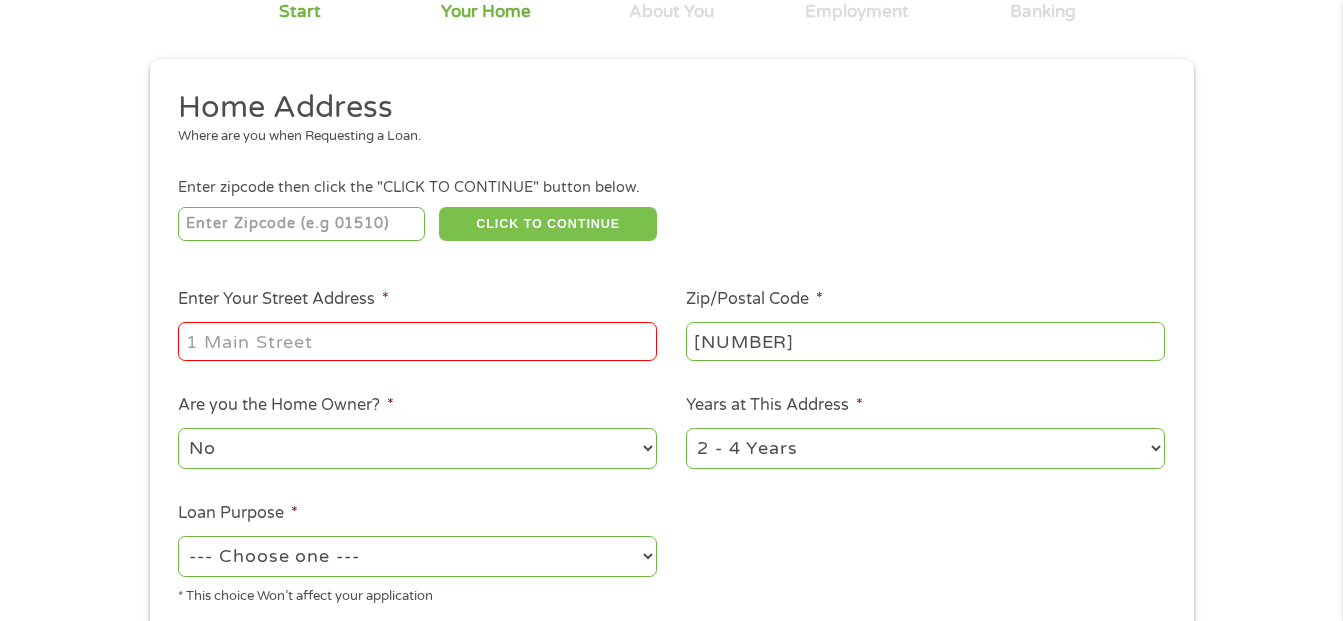 scroll, scrollTop: 200, scrollLeft: 0, axis: vertical 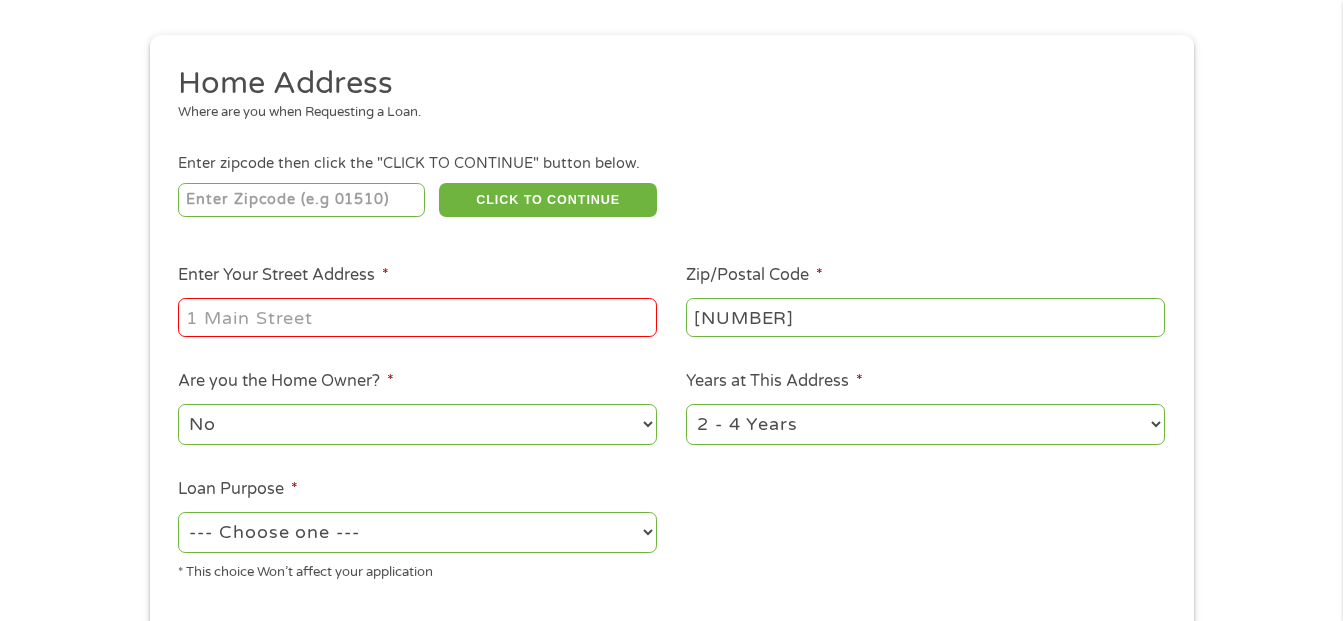 click on "Enter Your Street Address *" at bounding box center (417, 317) 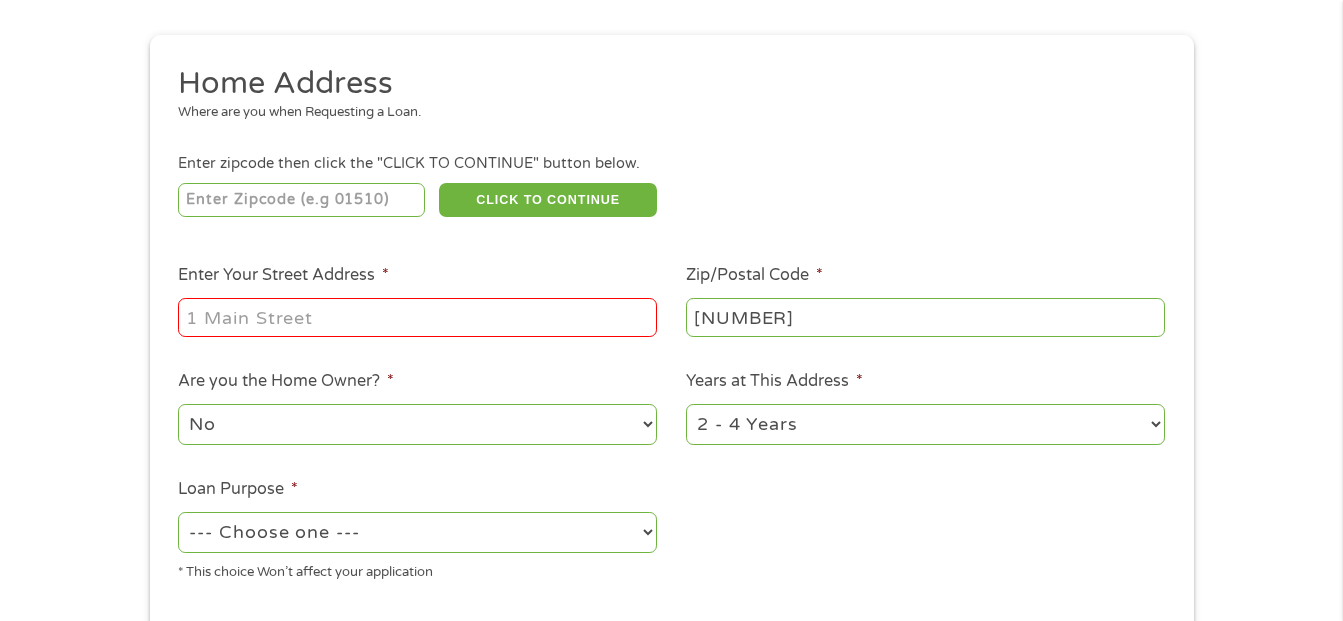 type on "[NUMBER] [STREET] Apt [LETTER] [SSN]" 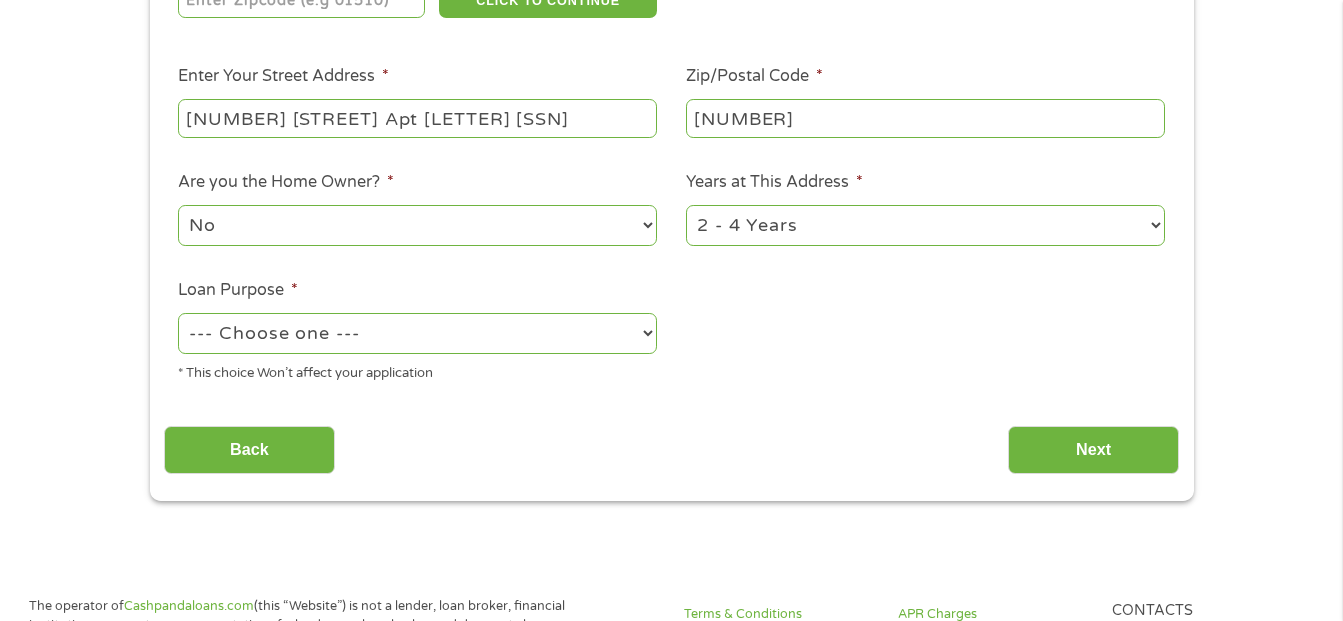 scroll, scrollTop: 400, scrollLeft: 0, axis: vertical 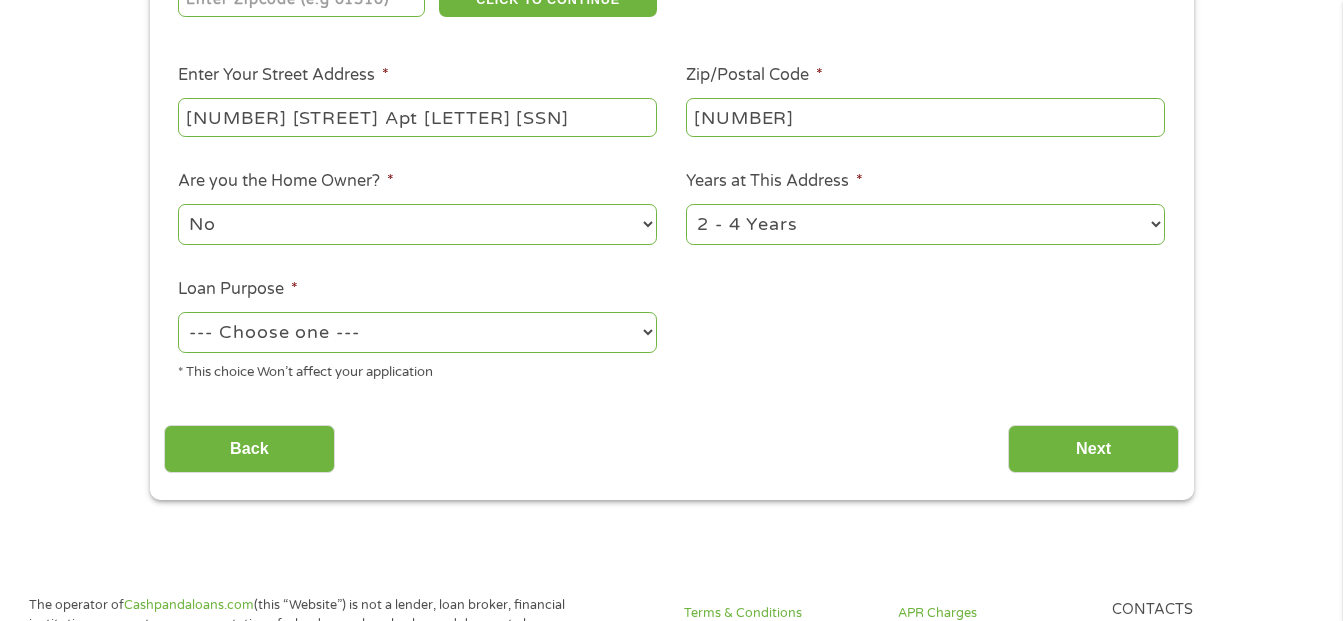 click on "No Yes" at bounding box center (417, 224) 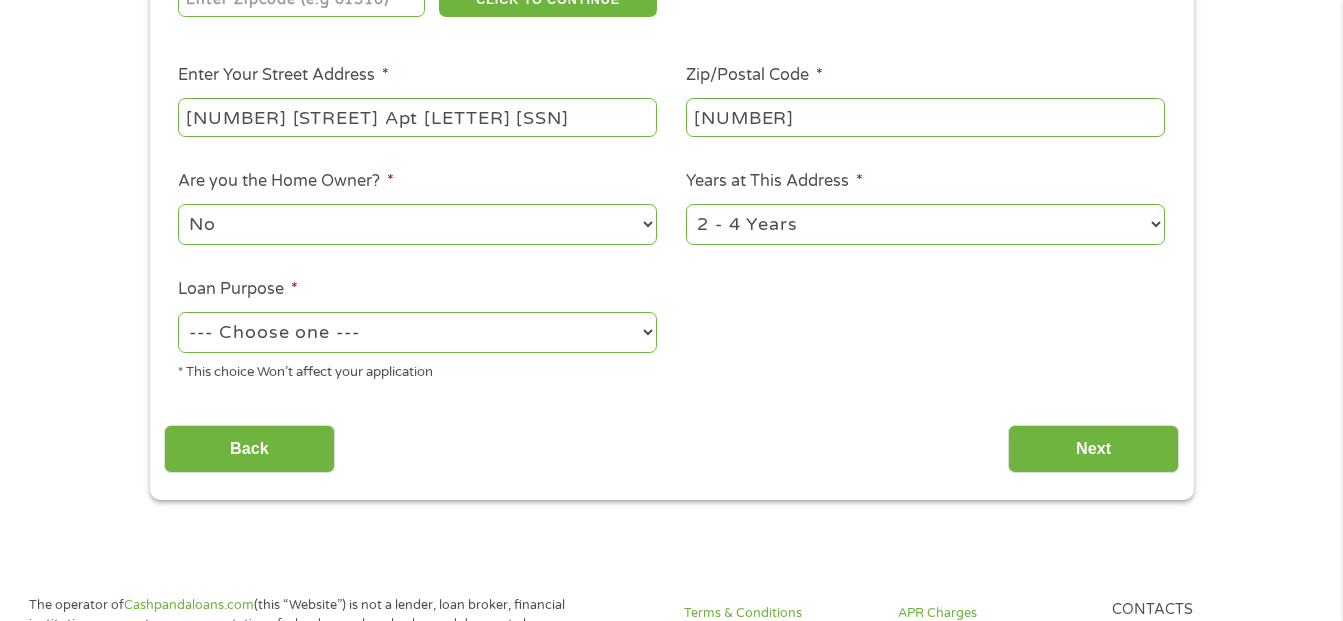 click on "No Yes" at bounding box center (417, 224) 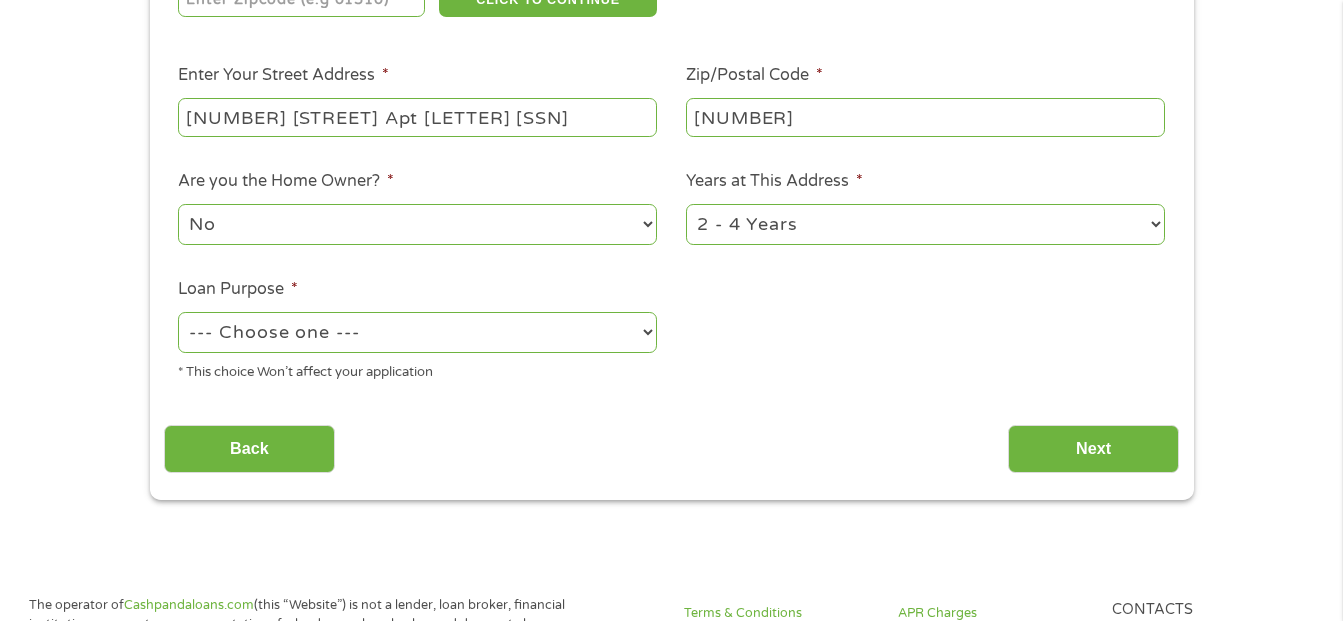 click on "1 Year or less 1 - 2 Years 2 - 4 Years Over 4 Years" at bounding box center (925, 224) 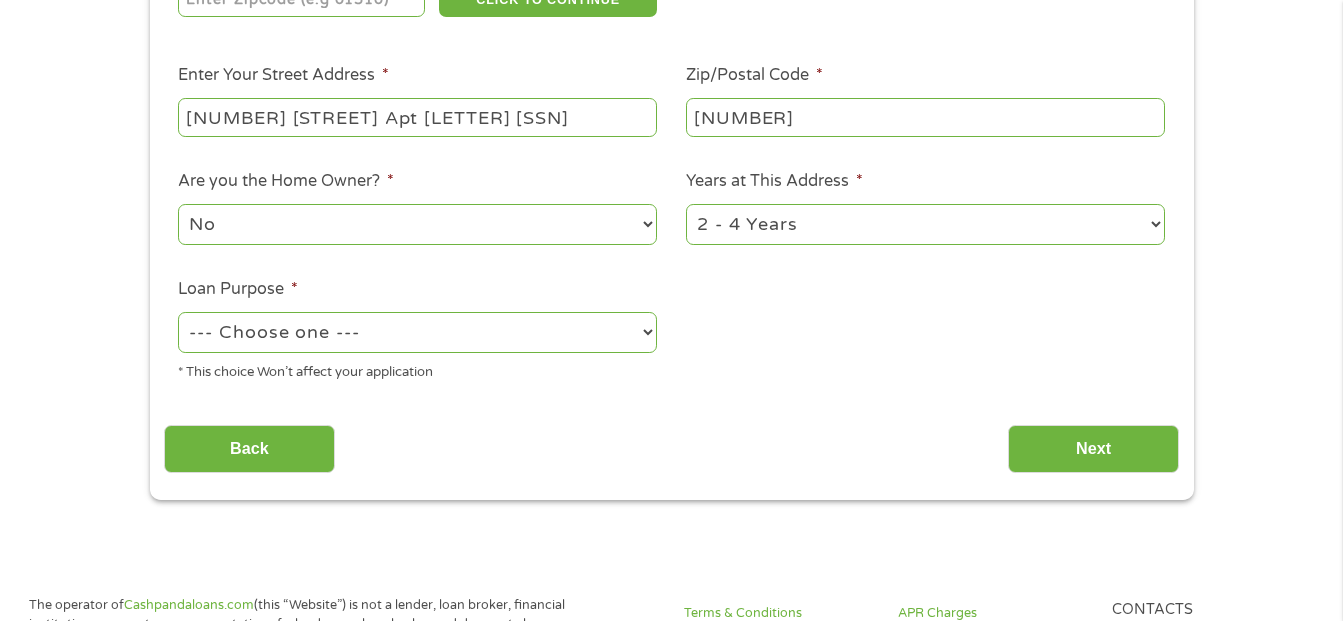 select on "60months" 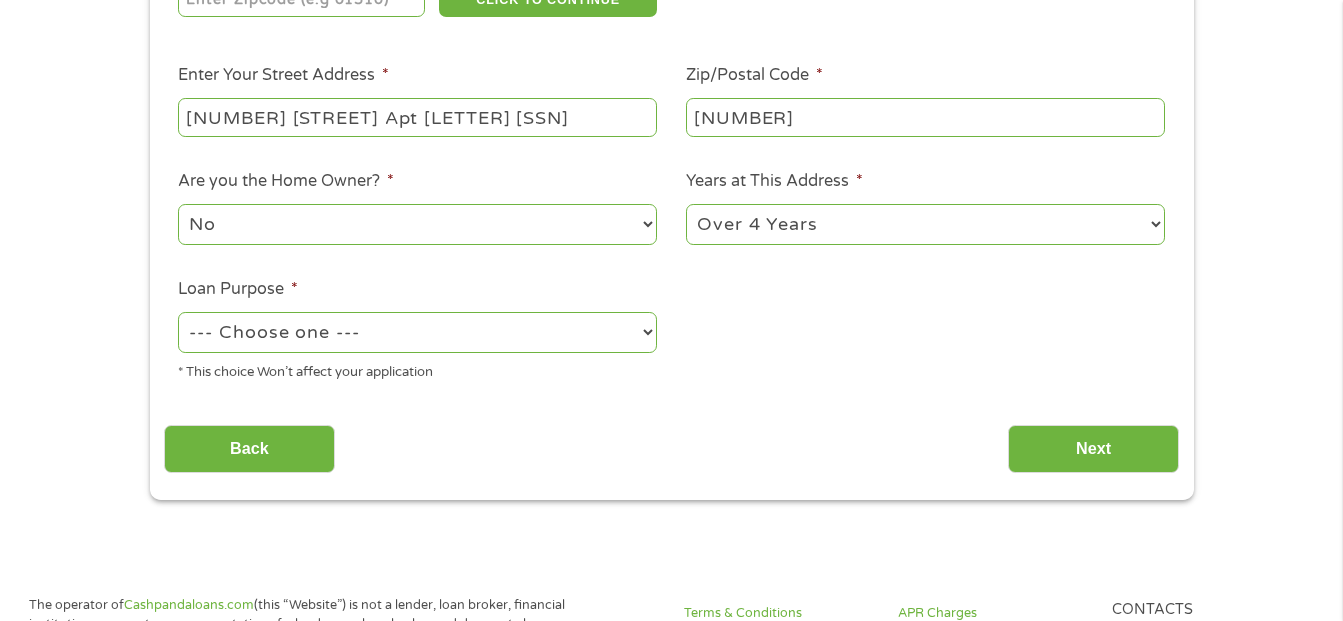 click on "1 Year or less 1 - 2 Years 2 - 4 Years Over 4 Years" at bounding box center [925, 224] 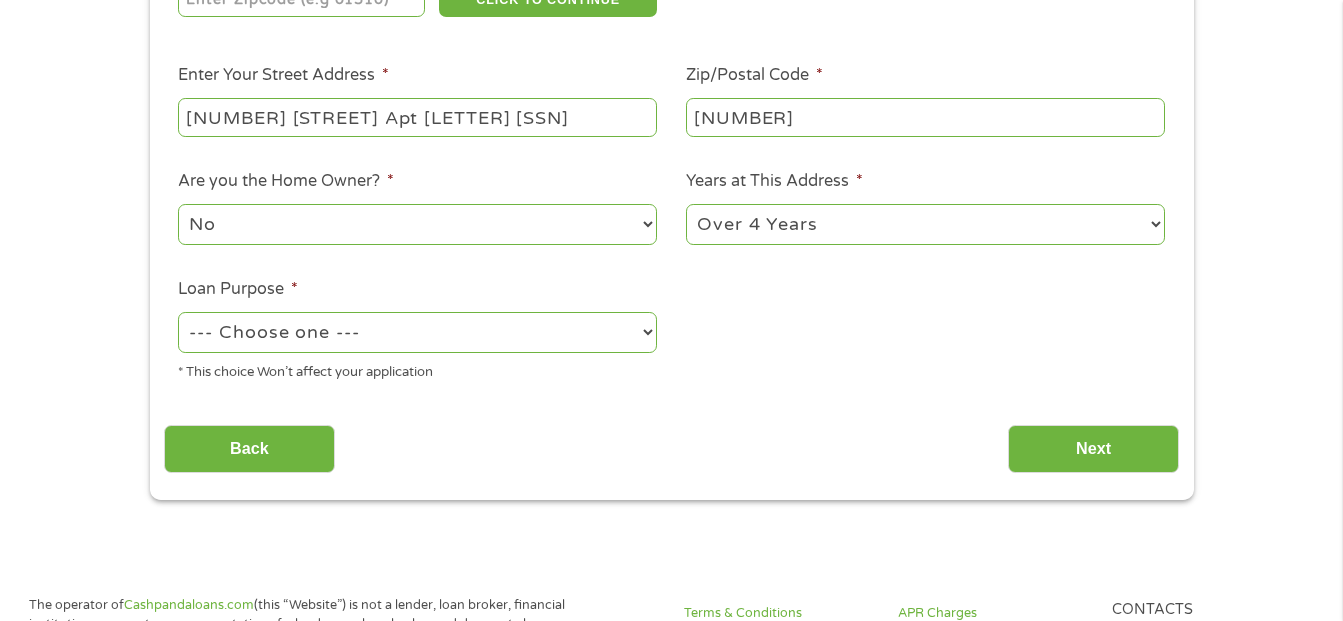 click on "--- Choose one --- Pay Bills Debt Consolidation Home Improvement Major Purchase Car Loan Short Term Cash Medical Expenses Other" at bounding box center (417, 332) 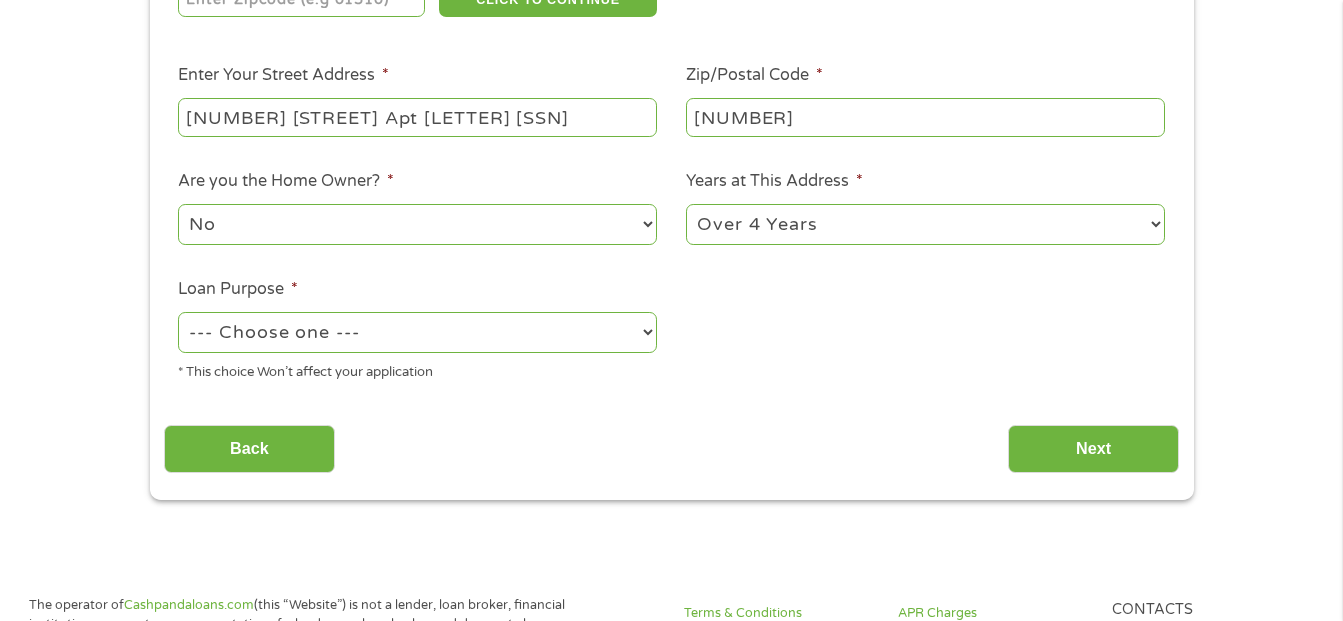 select on "paybills" 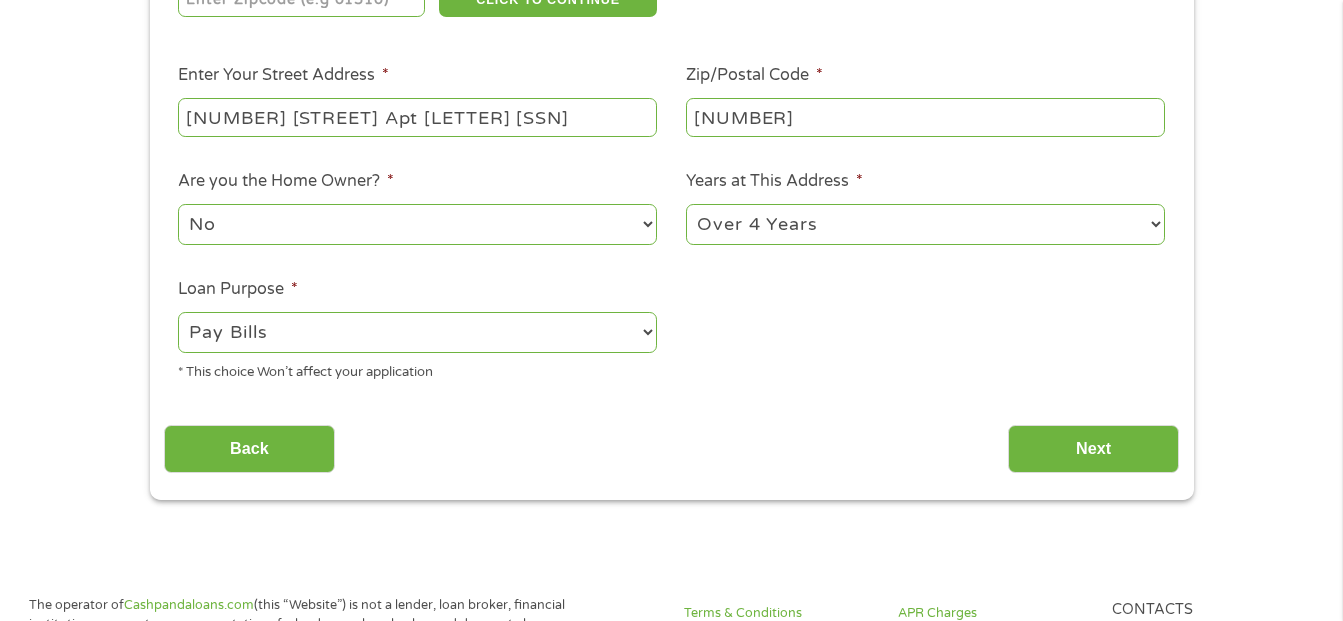 click on "--- Choose one --- Pay Bills Debt Consolidation Home Improvement Major Purchase Car Loan Short Term Cash Medical Expenses Other" at bounding box center [417, 332] 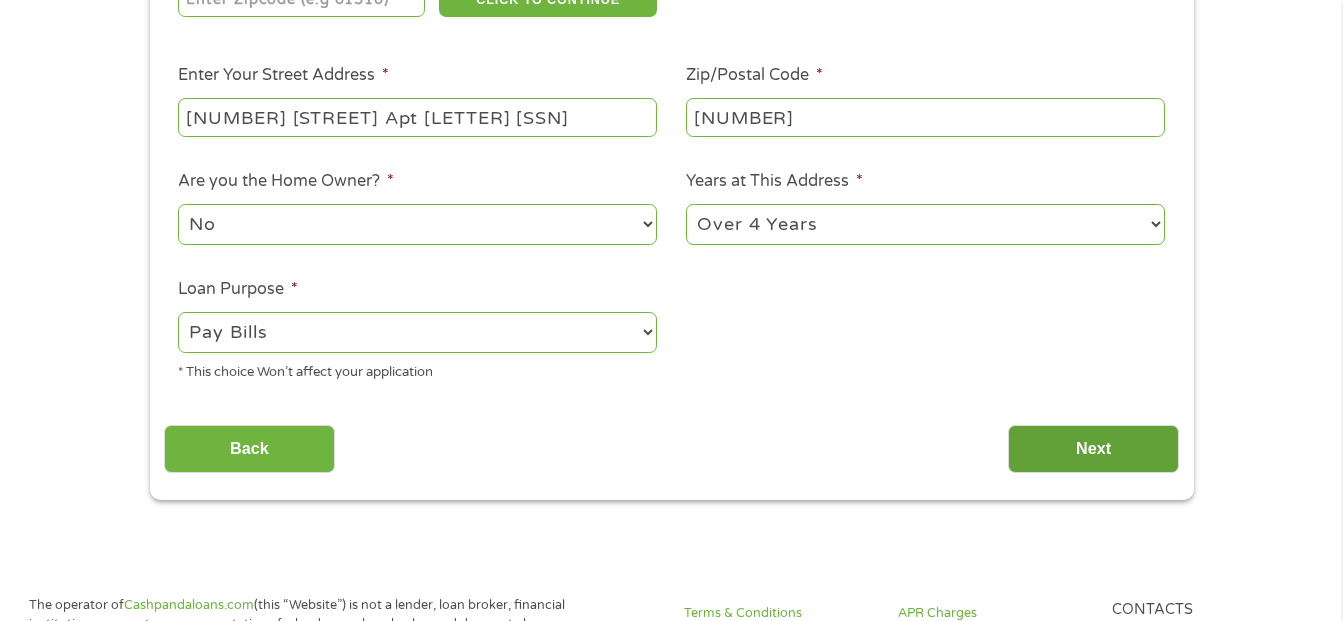 click on "Next" at bounding box center [1093, 449] 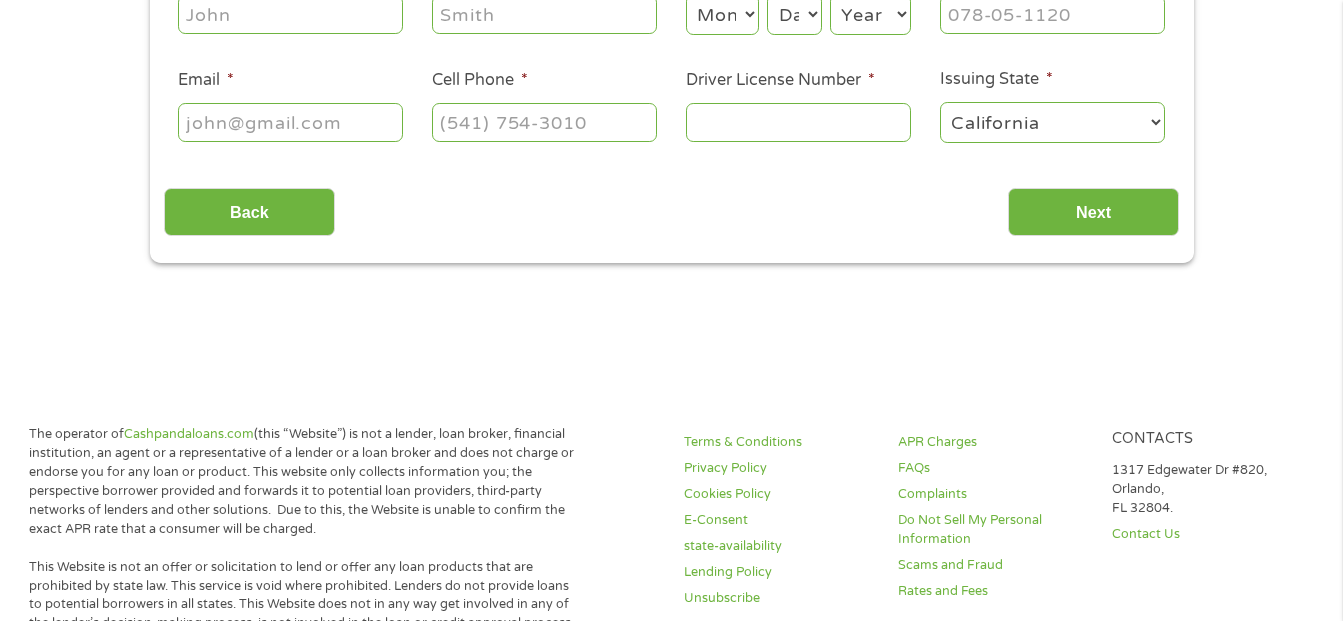 scroll, scrollTop: 8, scrollLeft: 8, axis: both 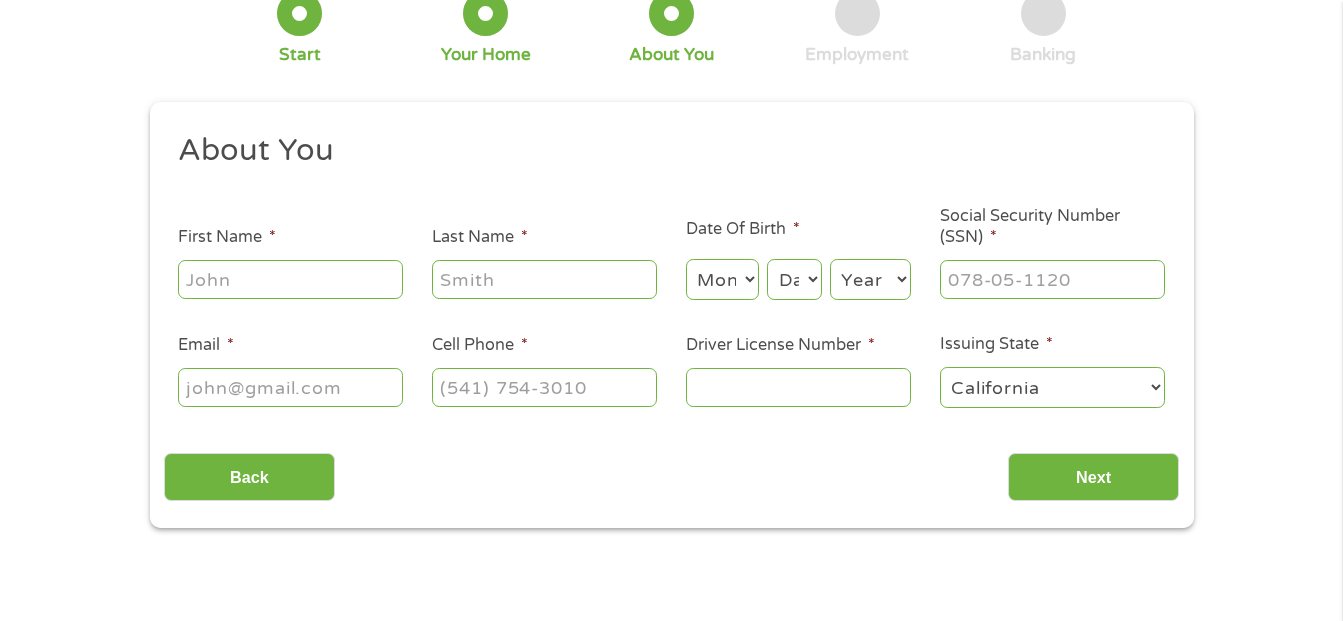 click on "First Name *" at bounding box center [290, 279] 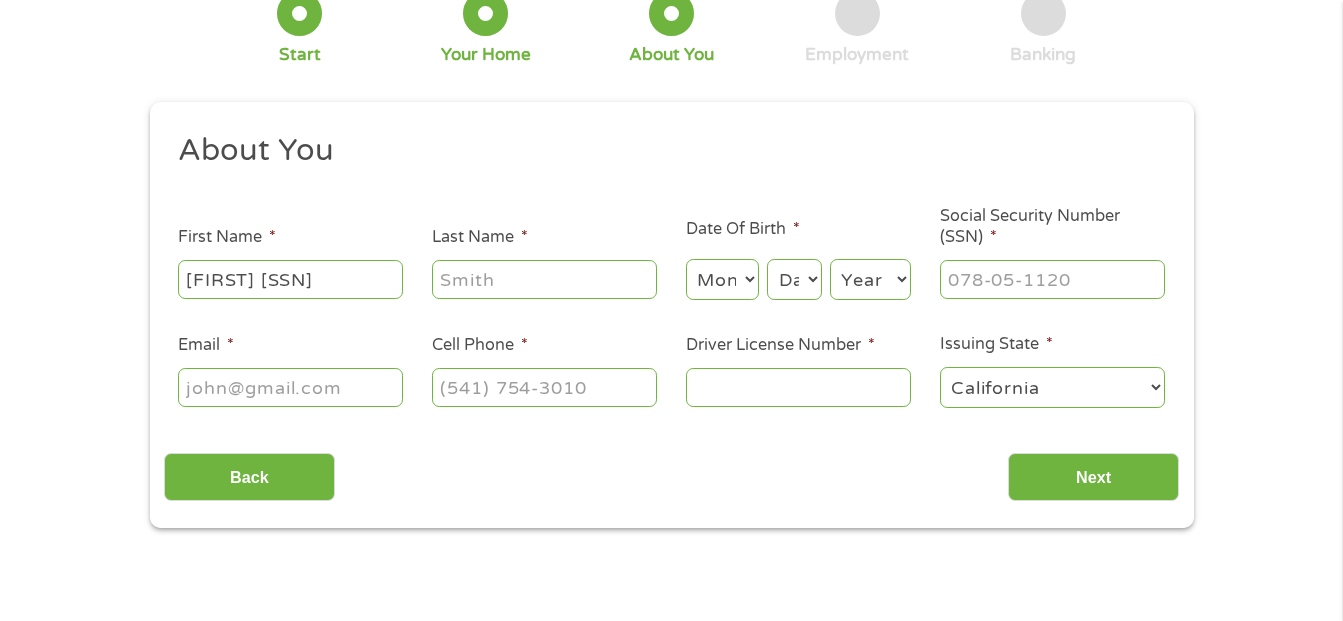 type on "[FIRST] [SSN]" 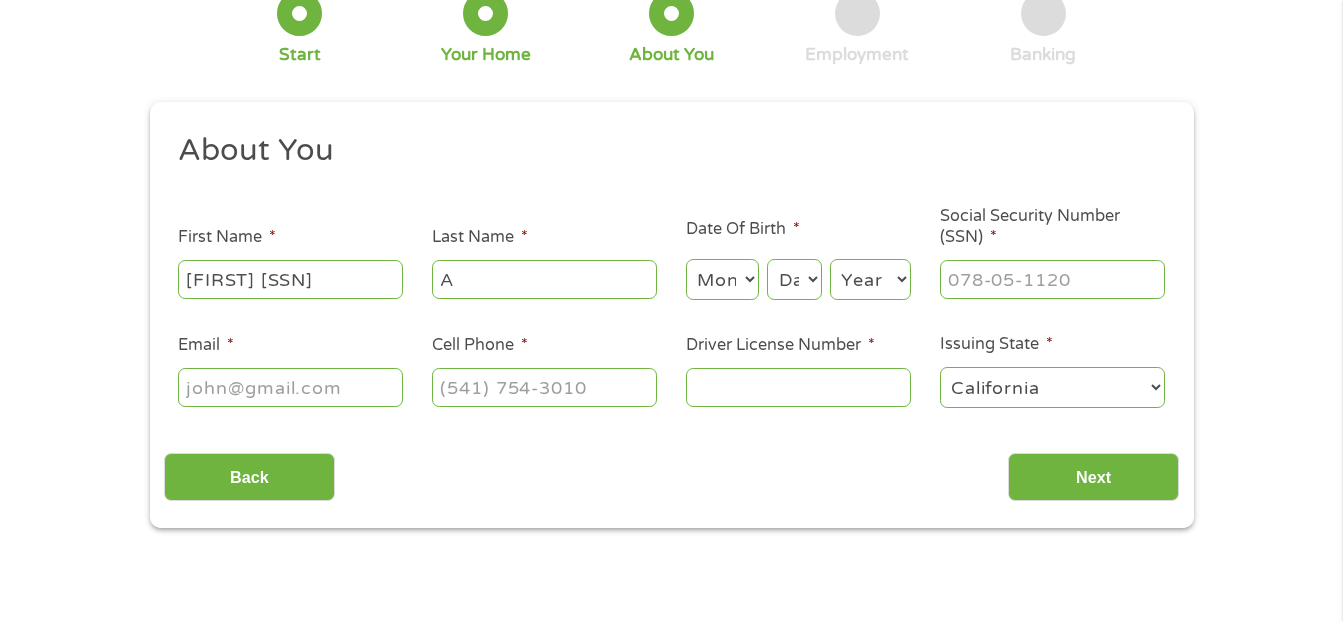 type on "[LAST] [SSN]" 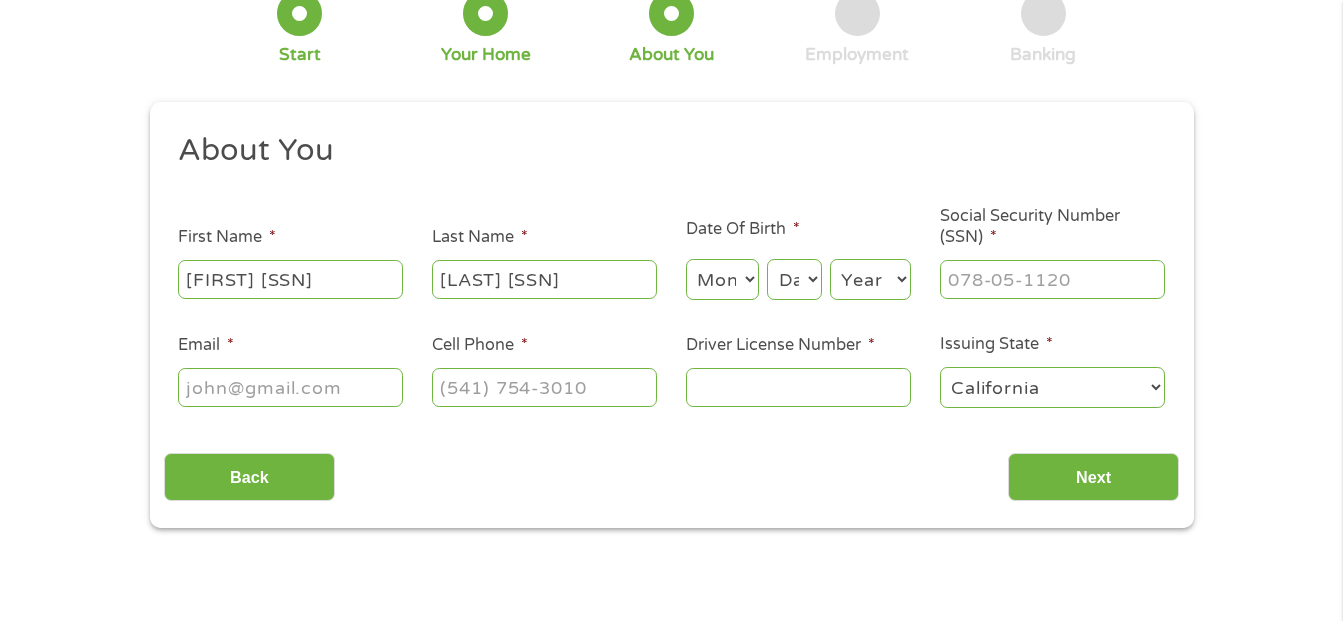 click on "Month 1 2 3 4 5 6 7 8 9 10 11 12" at bounding box center [722, 279] 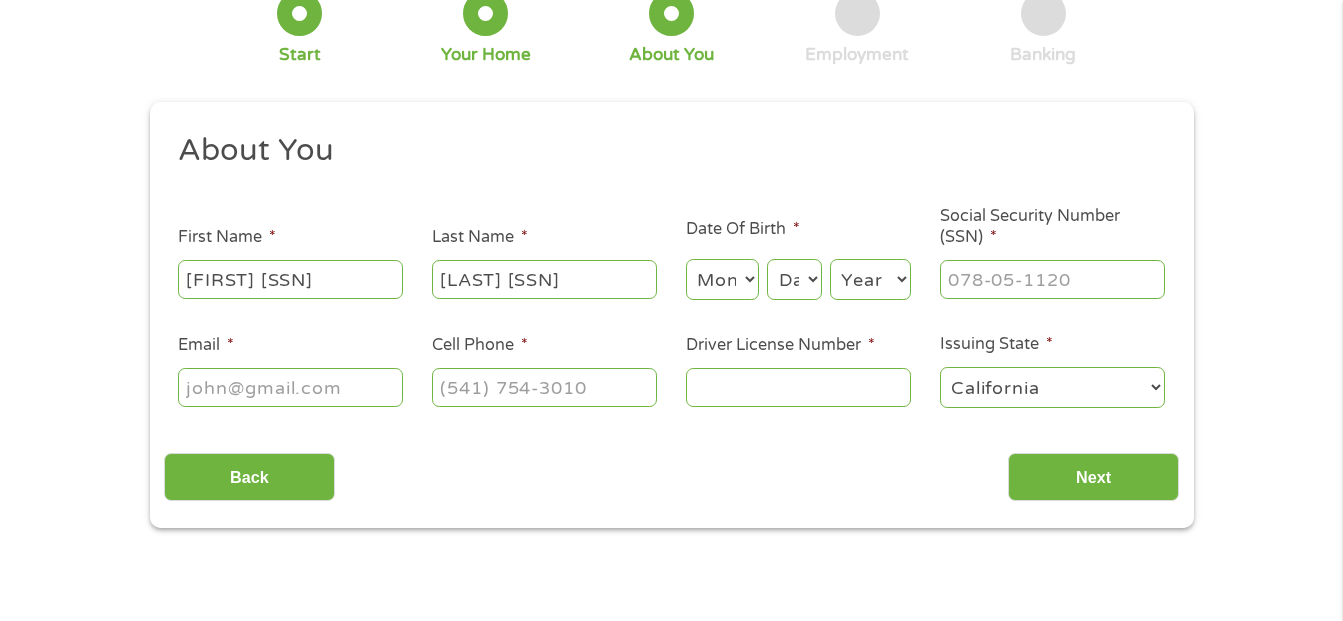 select on "6" 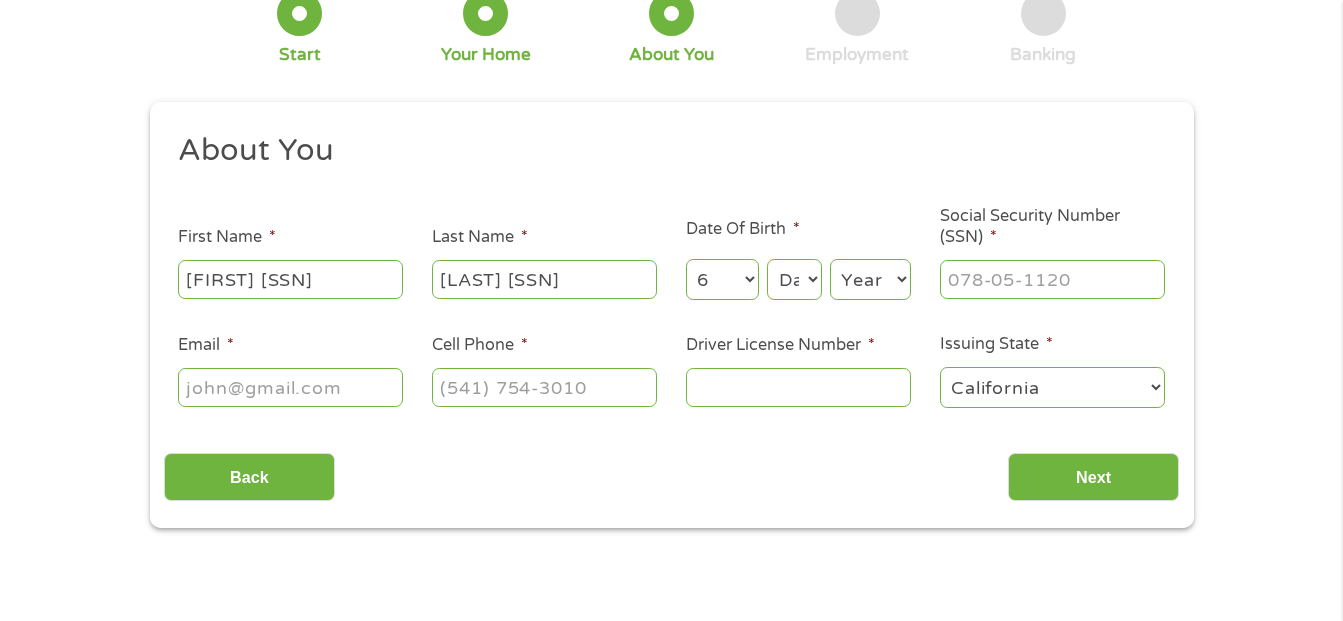 click on "Month 1 2 3 4 5 6 7 8 9 10 11 12" at bounding box center [722, 279] 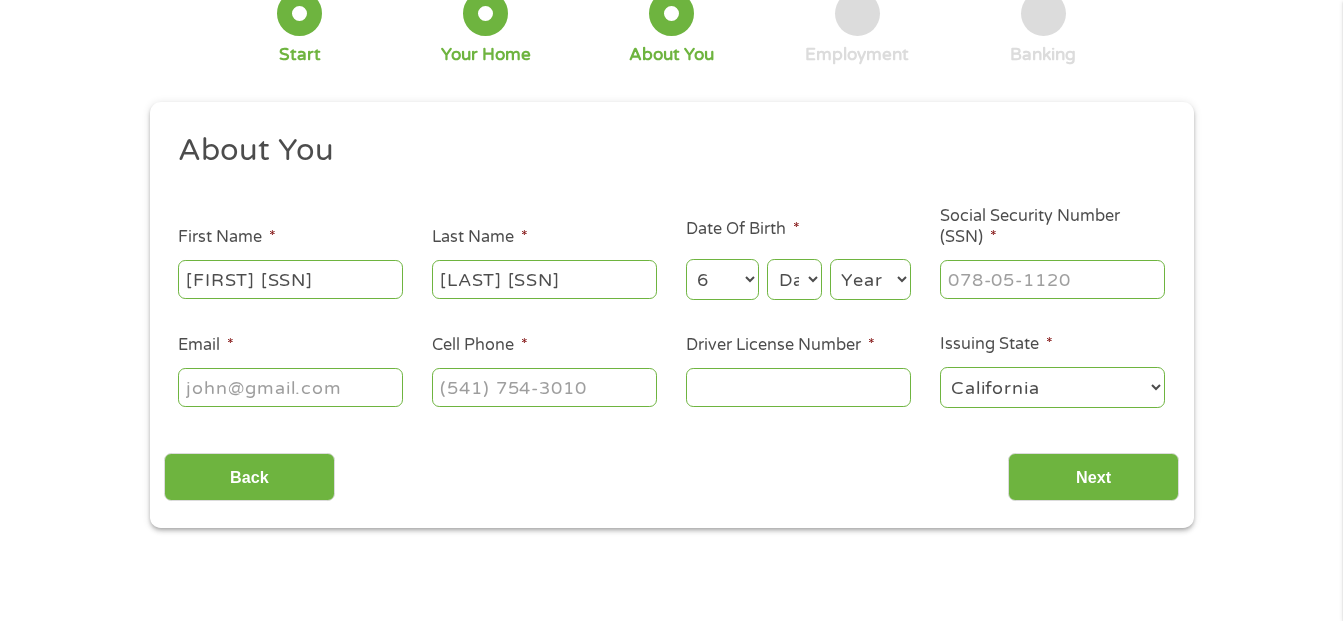 click on "Day 1 2 3 4 5 6 7 8 9 10 11 12 13 14 15 16 17 18 19 20 21 22 23 24 25 26 27 28 29 30 31" at bounding box center [794, 279] 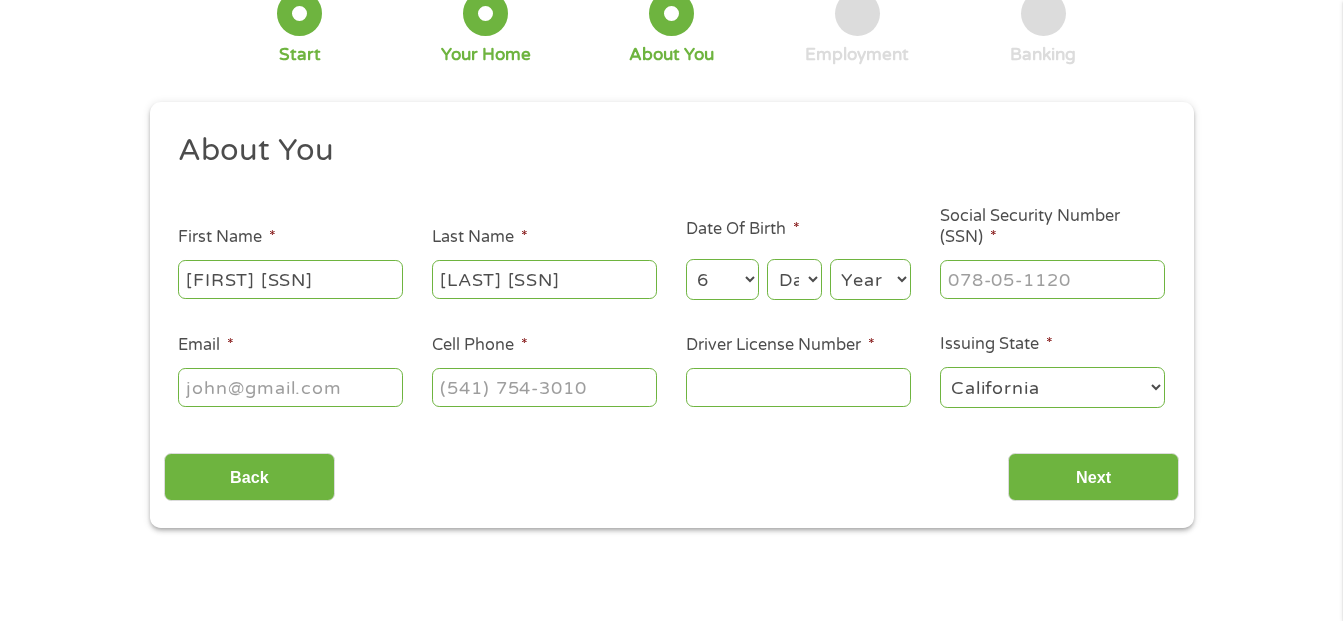 select on "8" 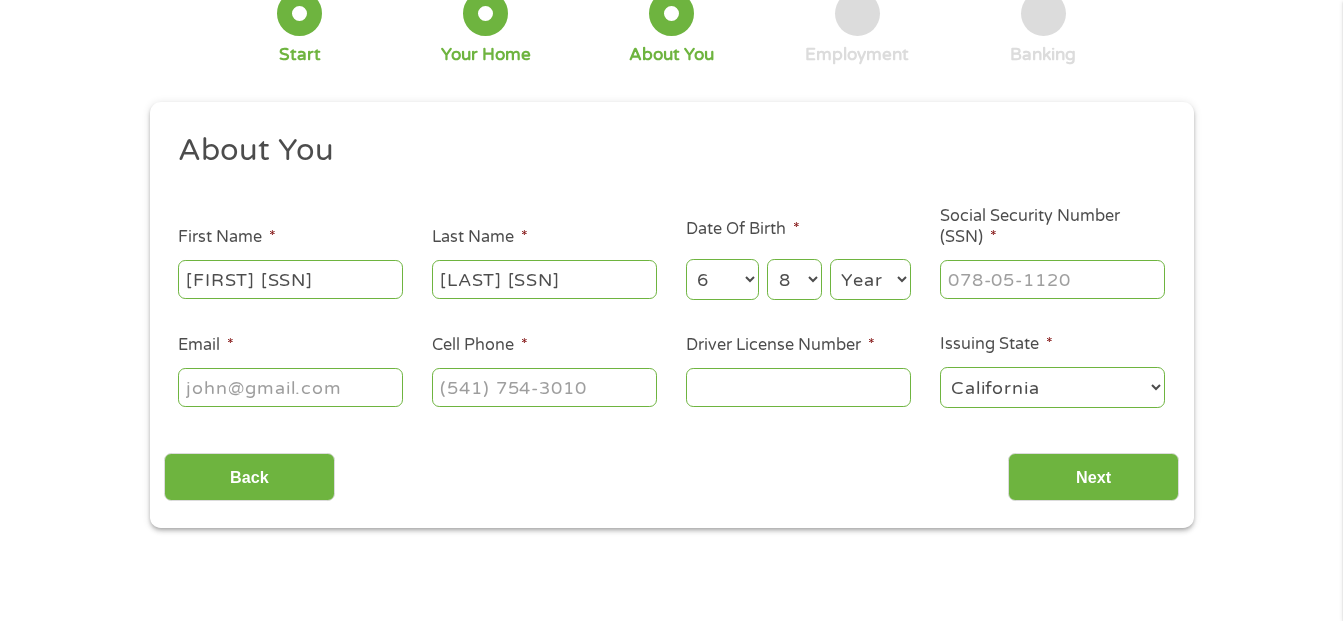 click on "Day 1 2 3 4 5 6 7 8 9 10 11 12 13 14 15 16 17 18 19 20 21 22 23 24 25 26 27 28 29 30 31" at bounding box center (794, 279) 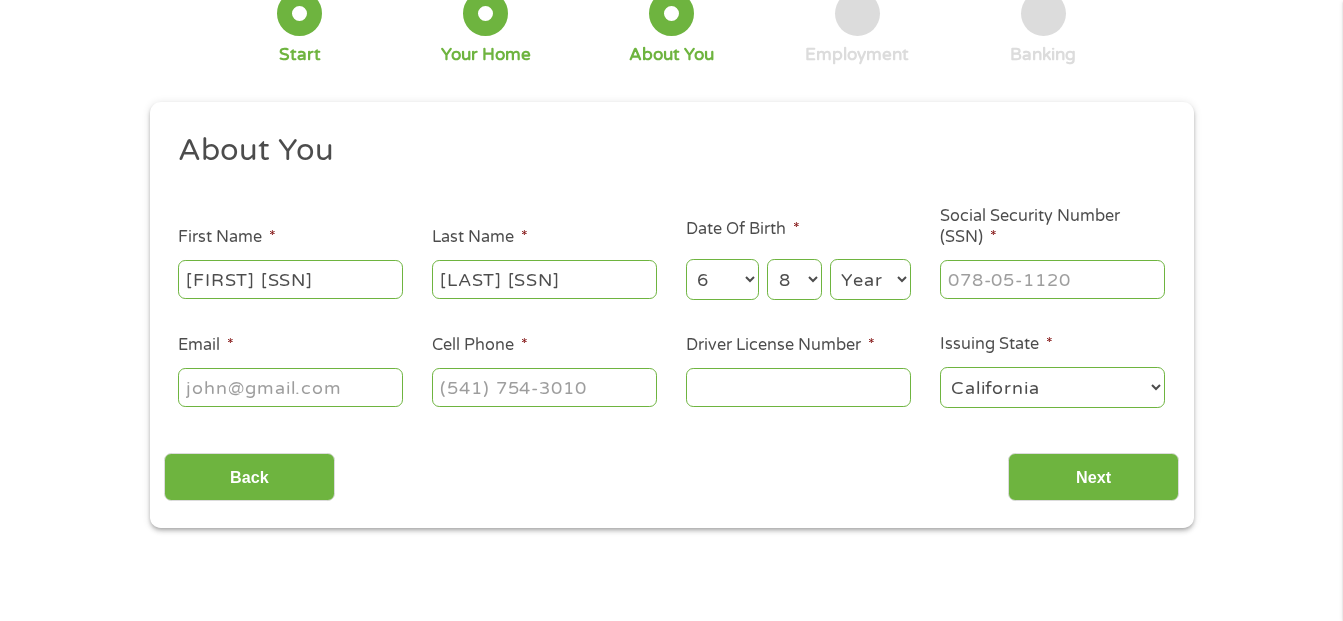 select on "1959" 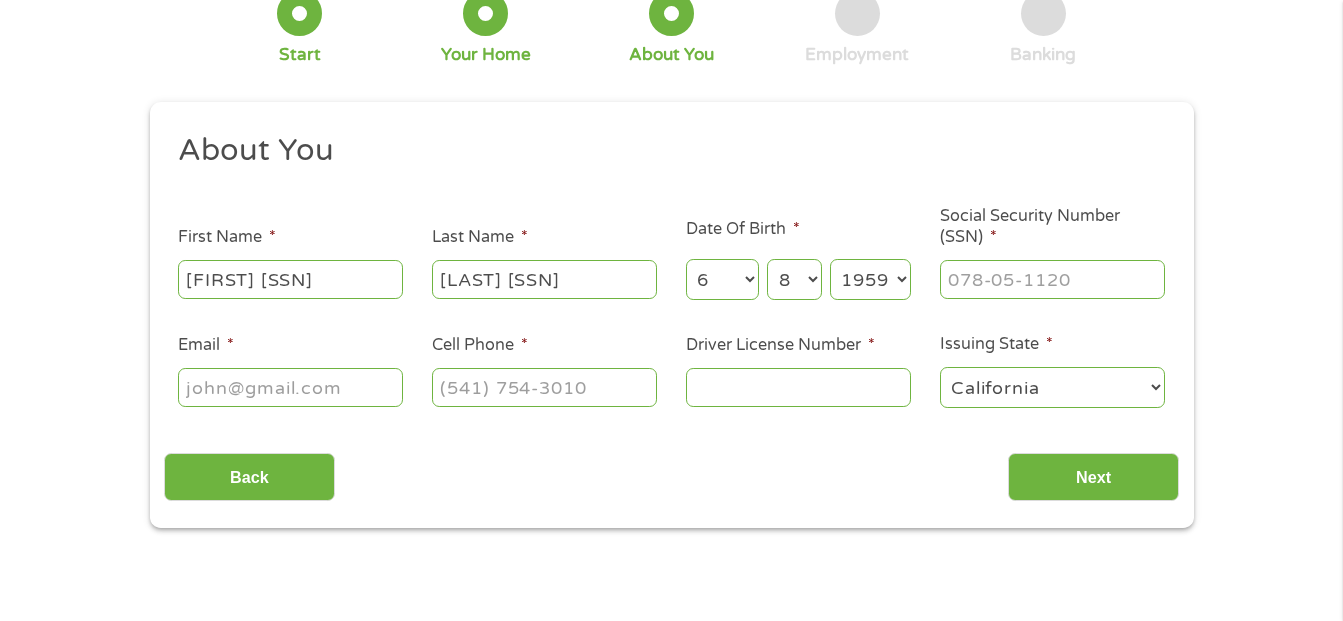 click on "Year 2007 2006 2005 2004 2003 2002 2001 2000 1999 1998 1997 1996 1995 1994 1993 1992 1991 1990 1989 1988 1987 1986 1985 1984 1983 1982 1981 1980 1979 1978 1977 1976 1975 1974 1973 1972 1971 1970 1969 1968 1967 1966 1965 1964 1963 1962 1961 1960 1959 1958 1957 1956 1955 1954 1953 1952 1951 1950 1949 1948 1947 1946 1945 1944 1943 1942 1941 1940 1939 1938 1937 1936 1935 1934 1933 1932 1931 1930 1929 1928 1927 1926 1925 1924 1923 1922 1921 1920" at bounding box center (870, 279) 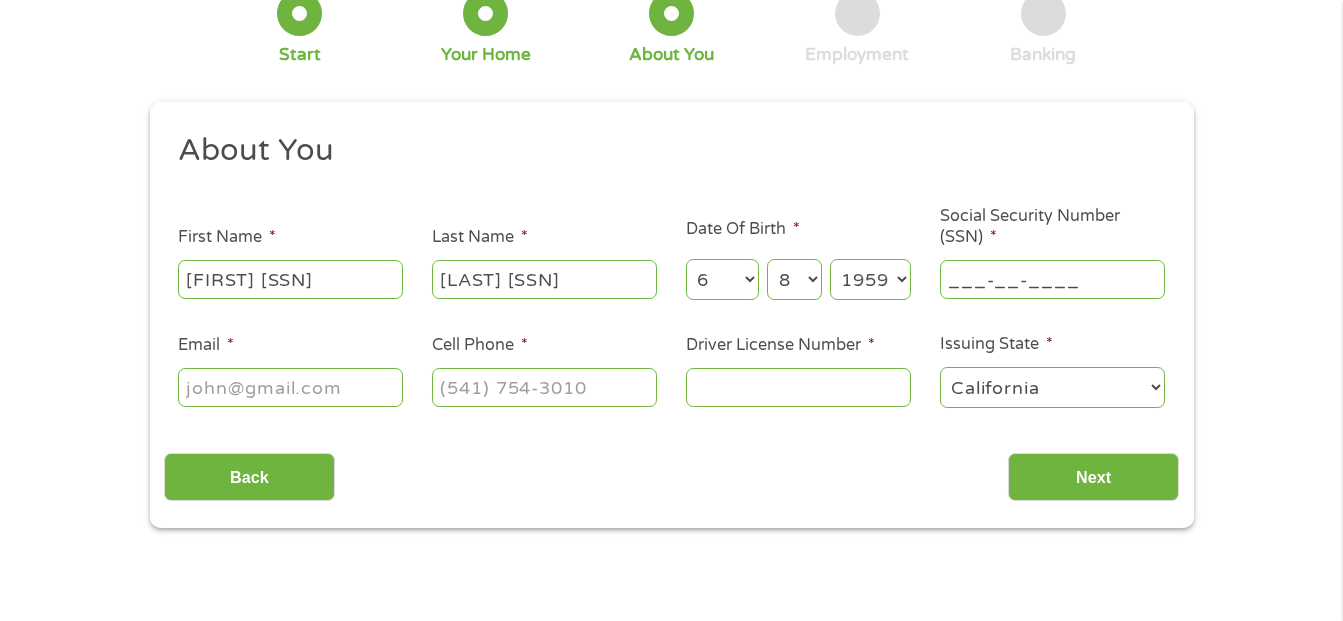 click on "___-__-____" at bounding box center [1052, 279] 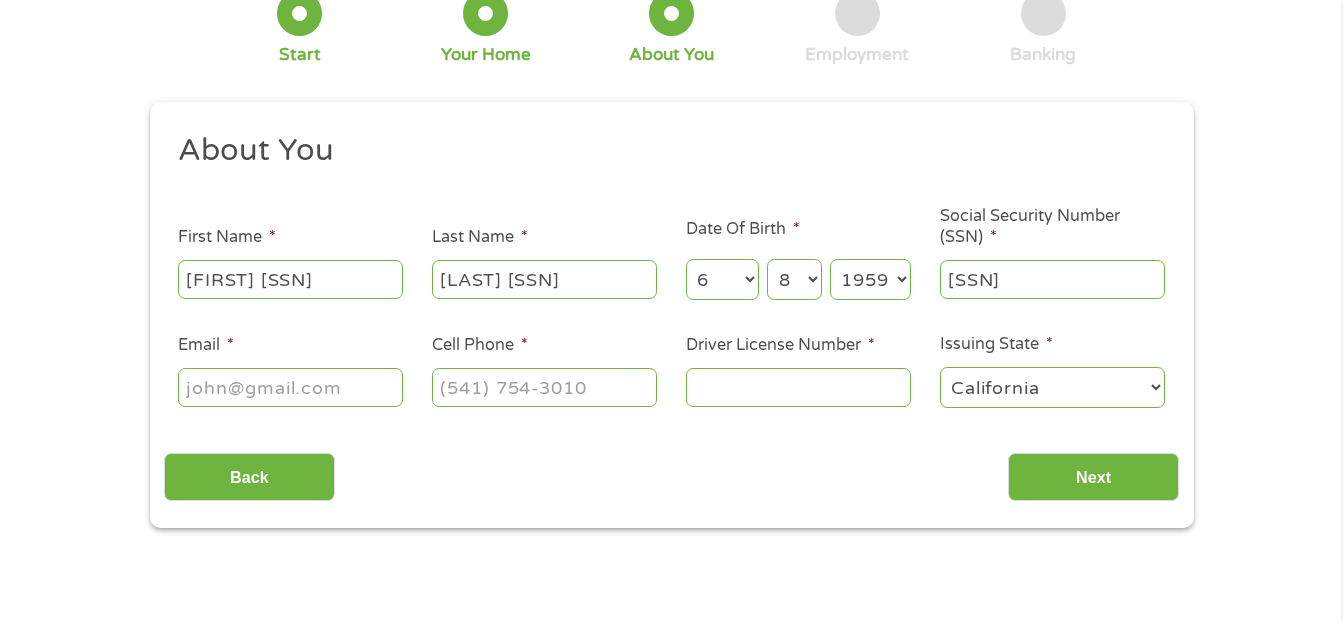 click on "Email *" at bounding box center (290, 387) 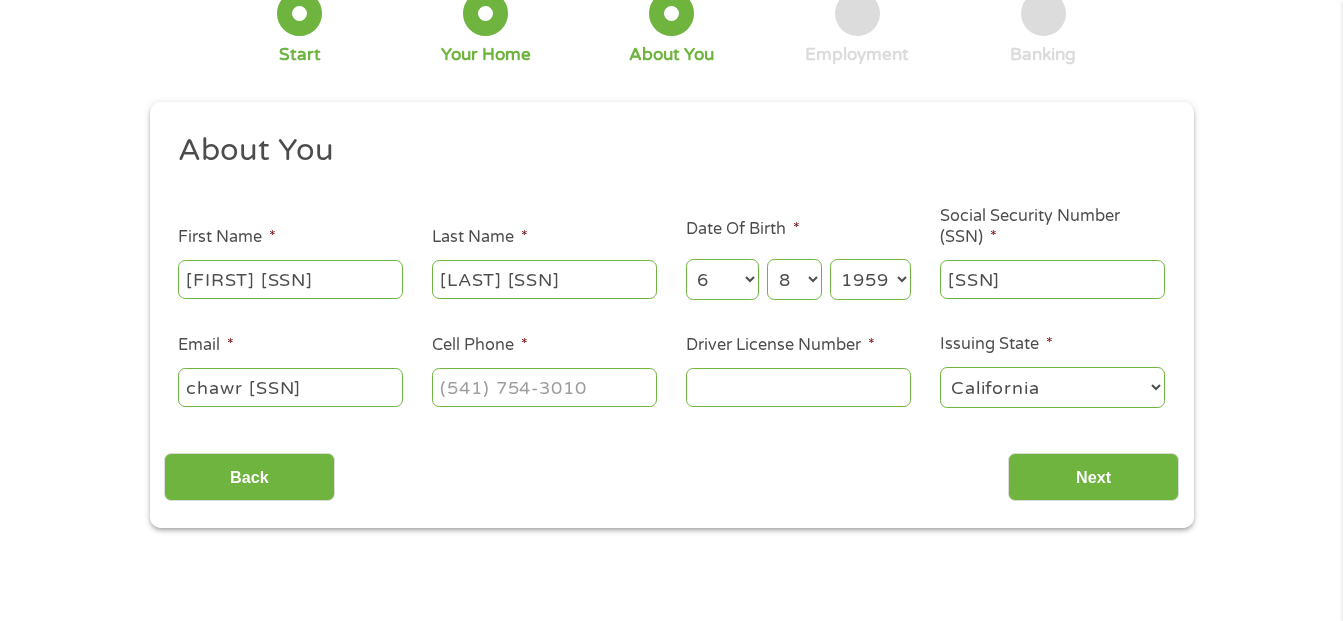 type on "[EMAIL]" 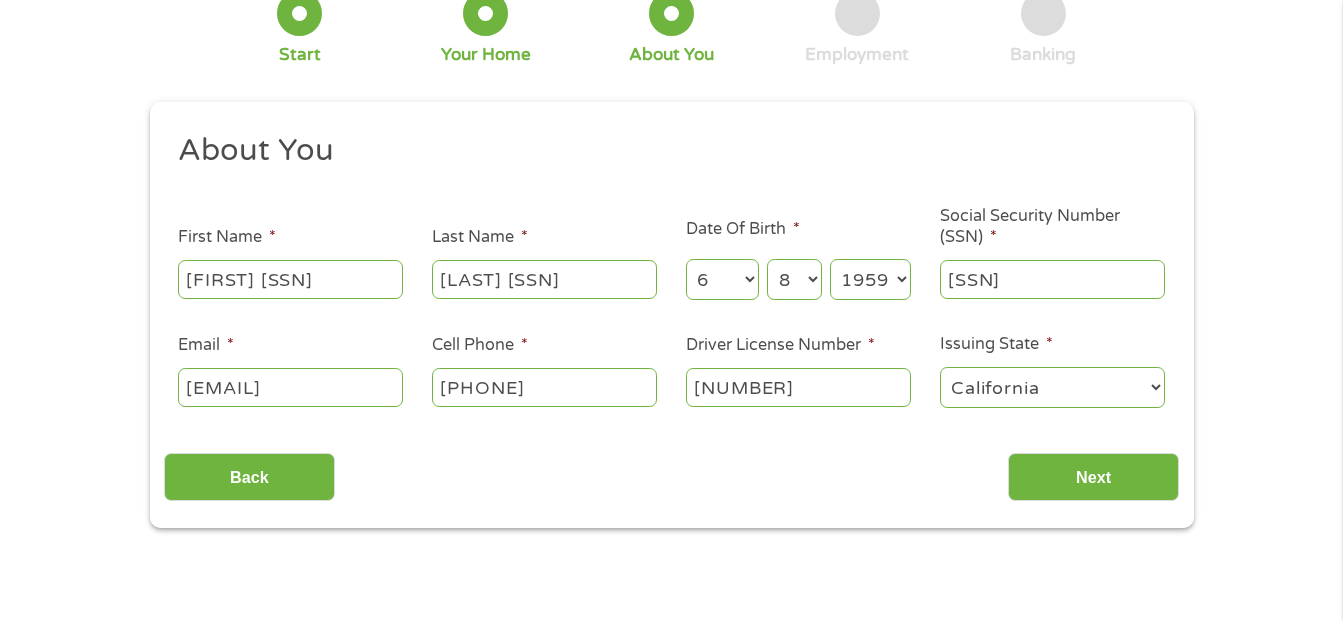 type on "[NUMBER]" 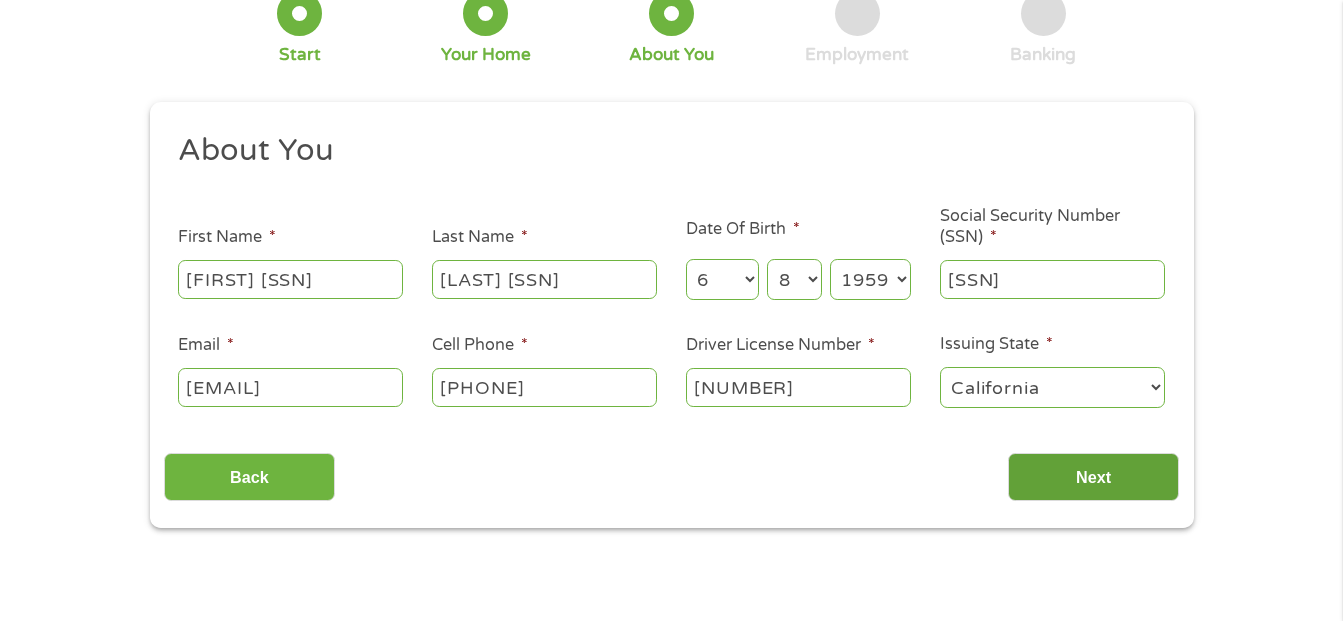 click on "Next" at bounding box center [1093, 477] 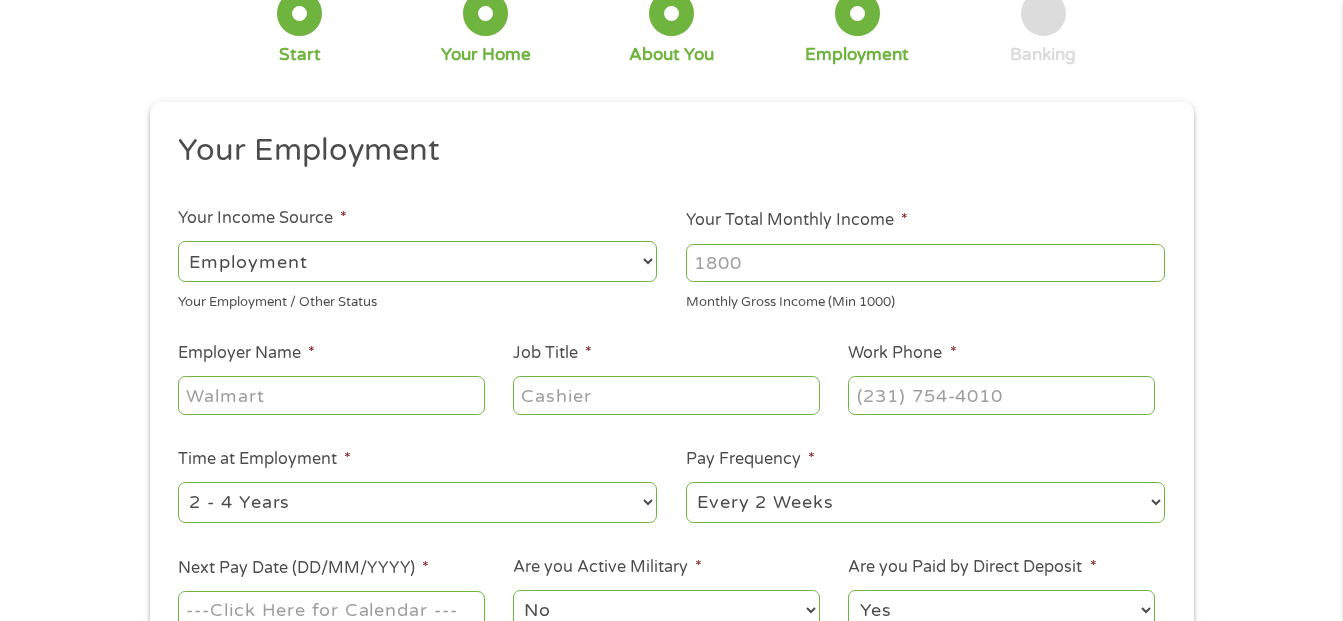 scroll, scrollTop: 8, scrollLeft: 8, axis: both 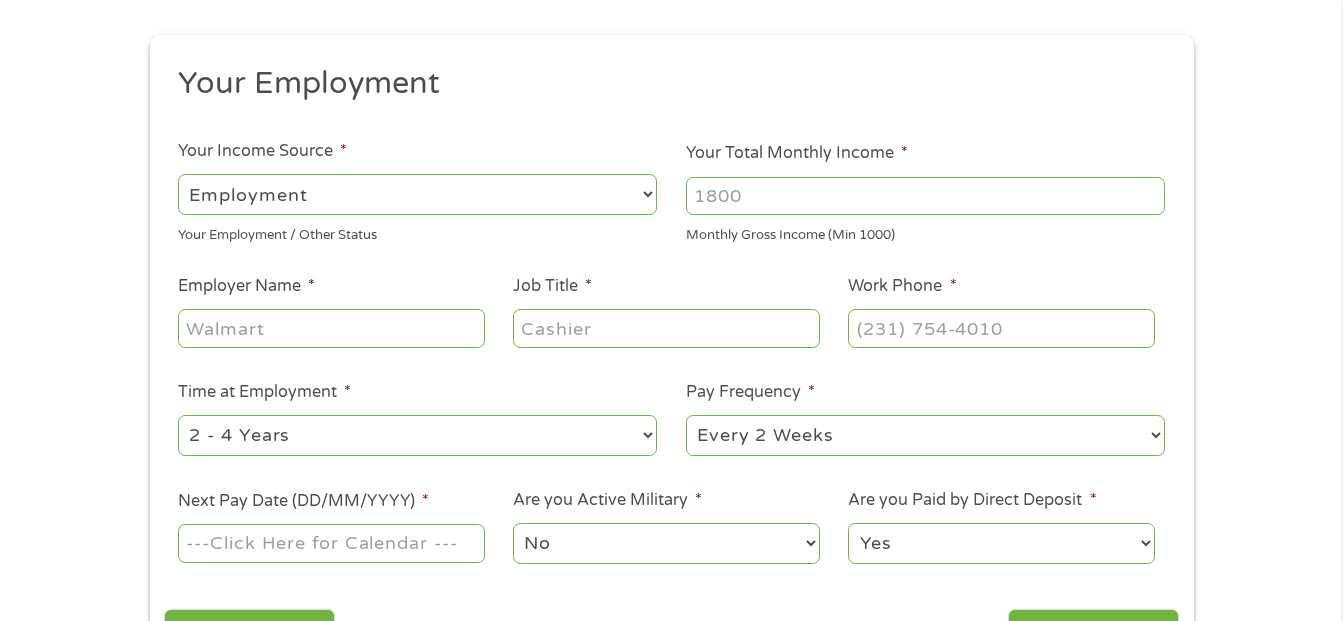 drag, startPoint x: 634, startPoint y: 185, endPoint x: 627, endPoint y: 210, distance: 25.96151 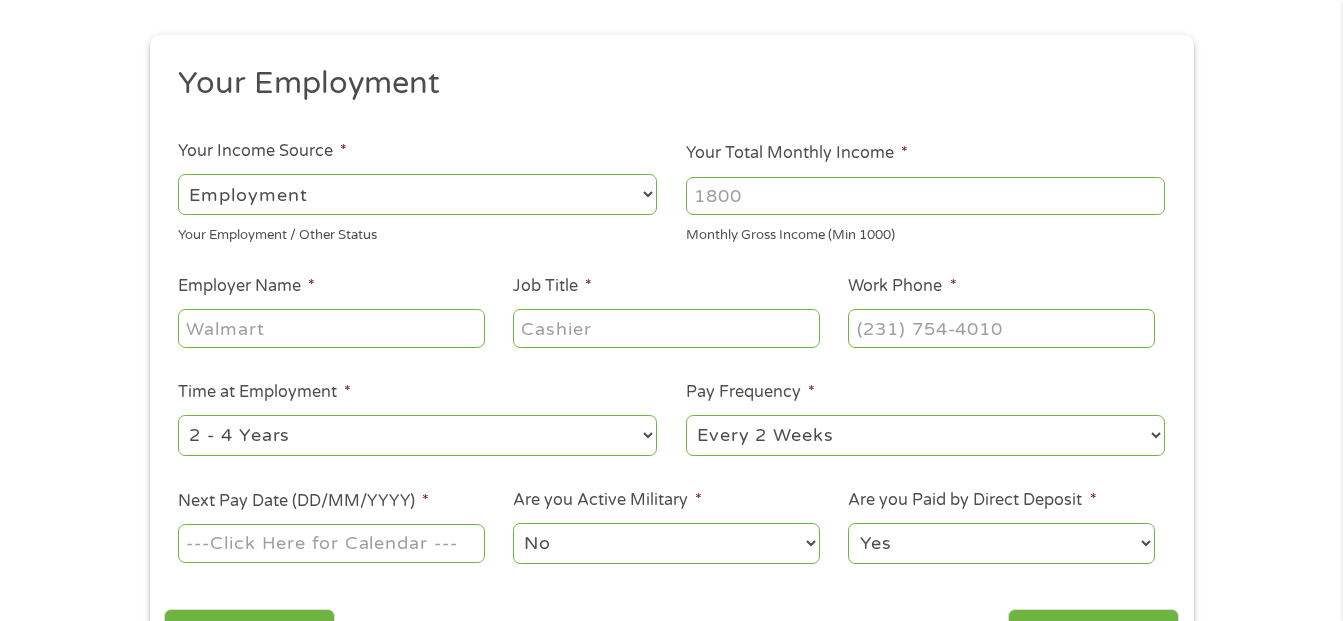 click on "--- Choose one --- Employment Self Employed Benefits" at bounding box center [417, 194] 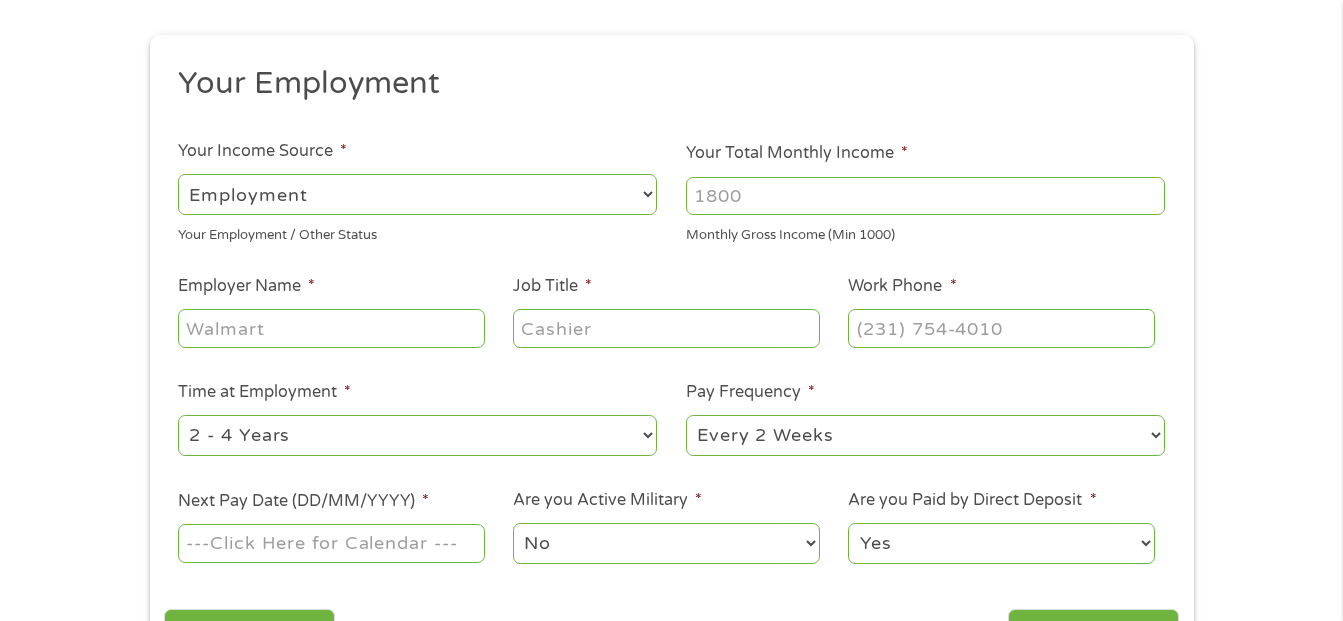 select on "benefits" 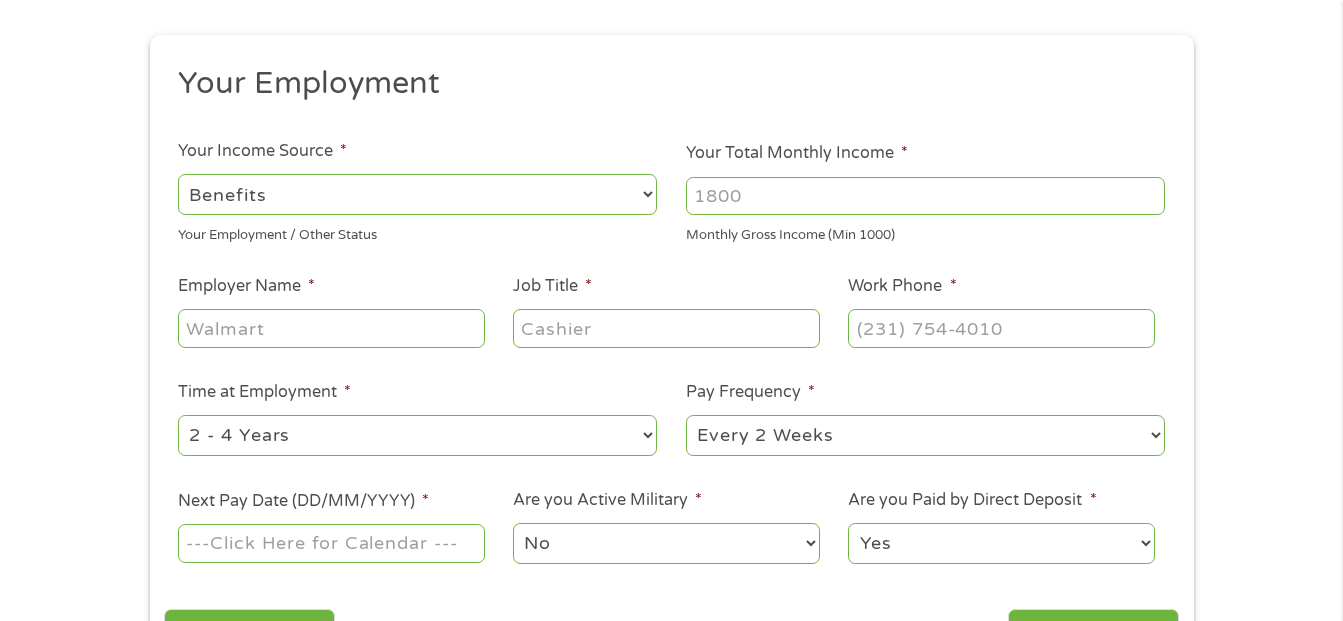 click on "--- Choose one --- Employment Self Employed Benefits" at bounding box center (417, 194) 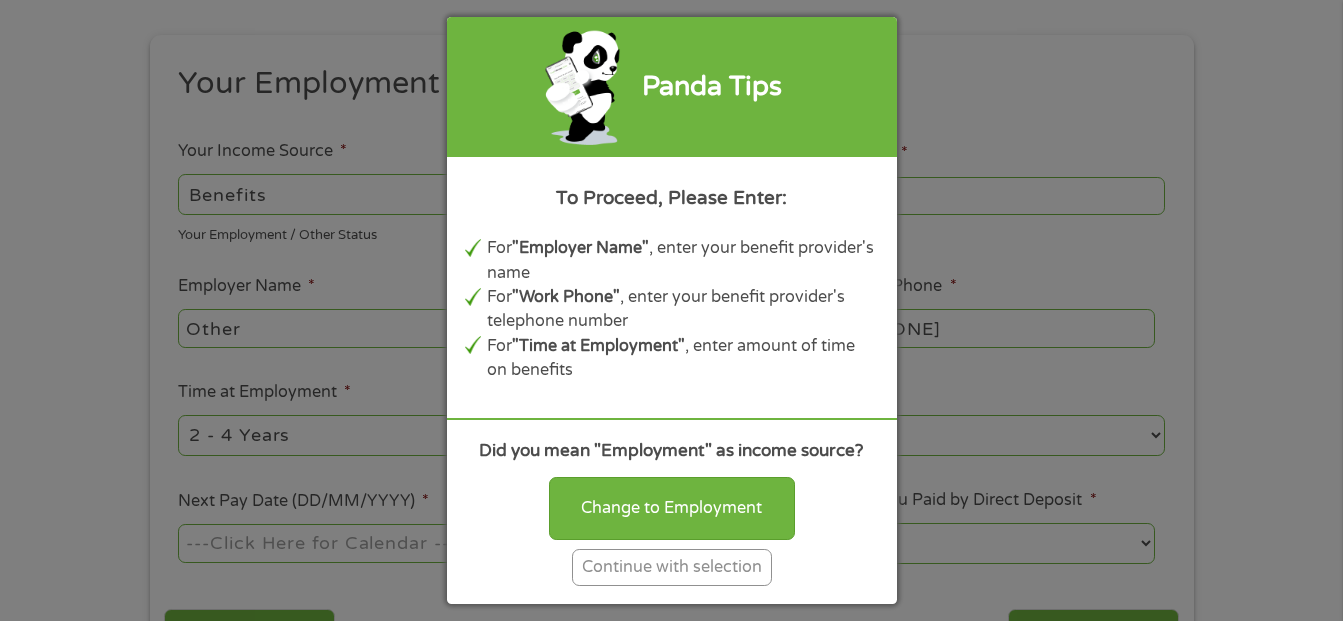 click on "Continue with selection" at bounding box center [672, 567] 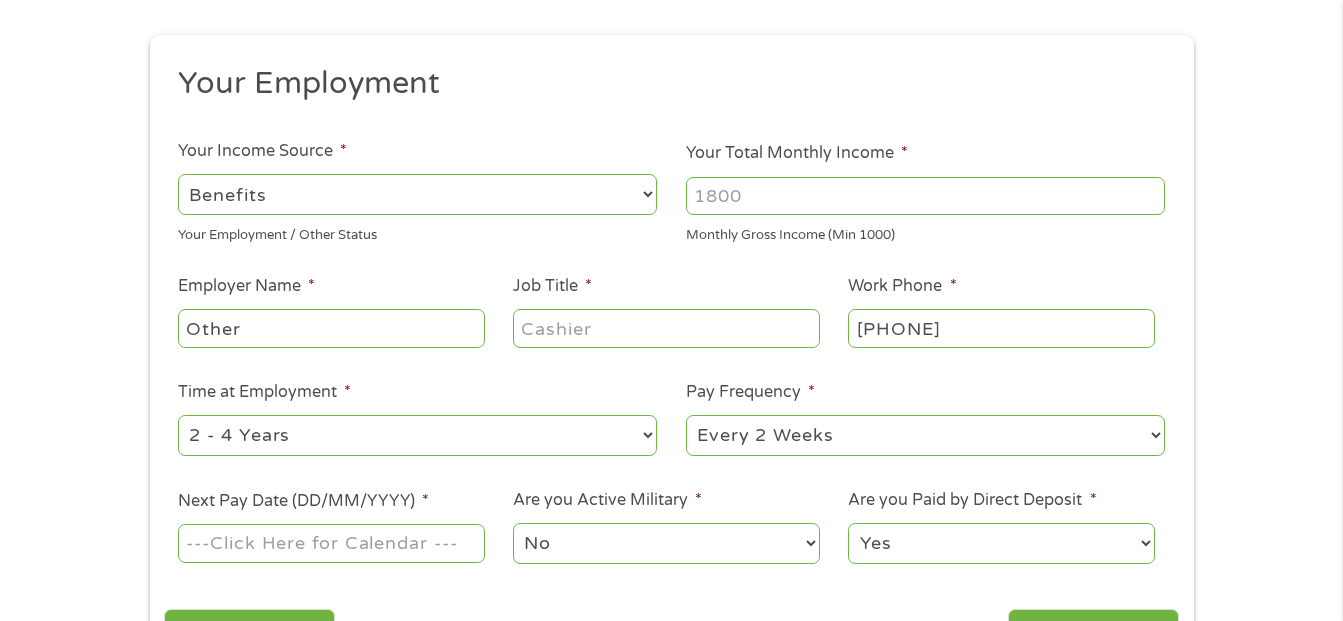 click on "Your Total Monthly Income *" at bounding box center [925, 196] 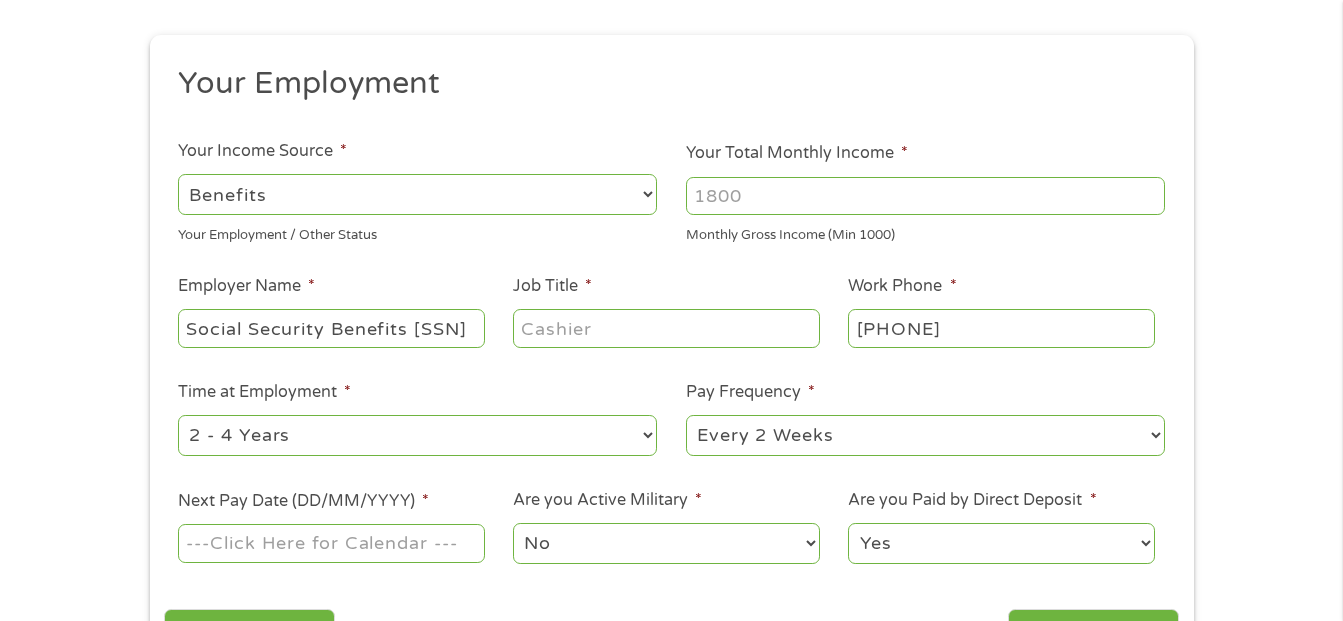 type on "Social Security Benefits [SSN]" 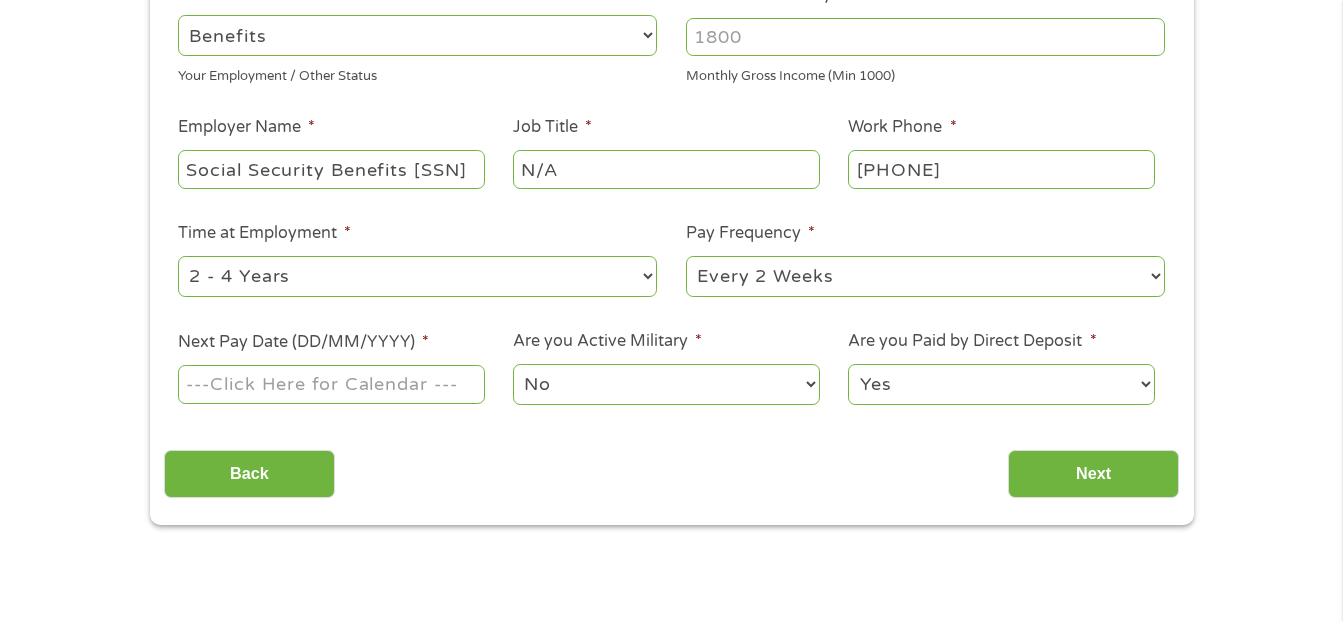 scroll, scrollTop: 533, scrollLeft: 0, axis: vertical 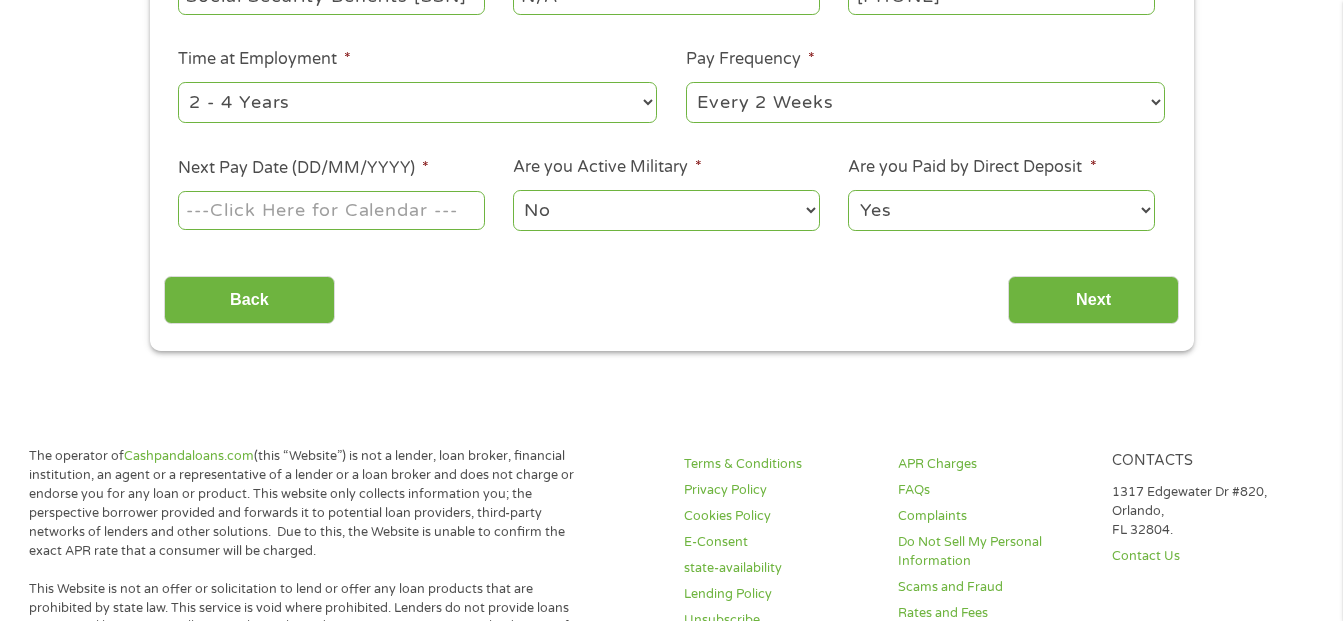 type on "N/A" 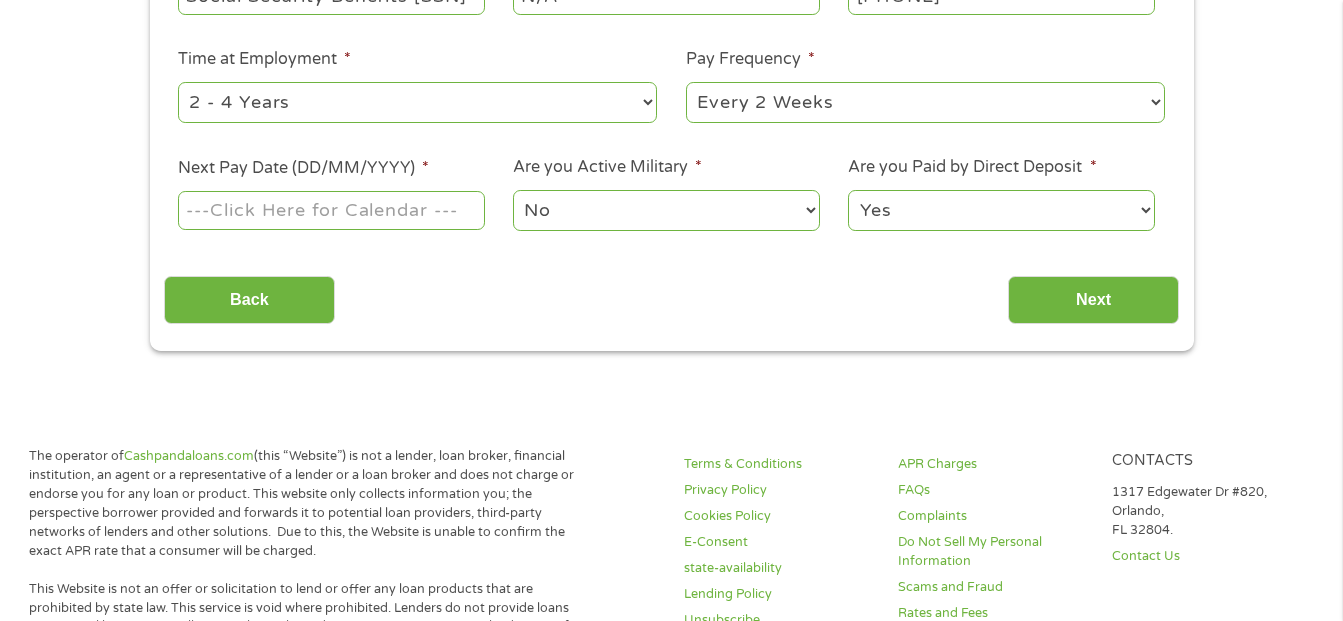 click on "--- Choose one --- 1 Year or less 1 - 2 Years 2 - 4 Years Over 4 Years" at bounding box center [417, 102] 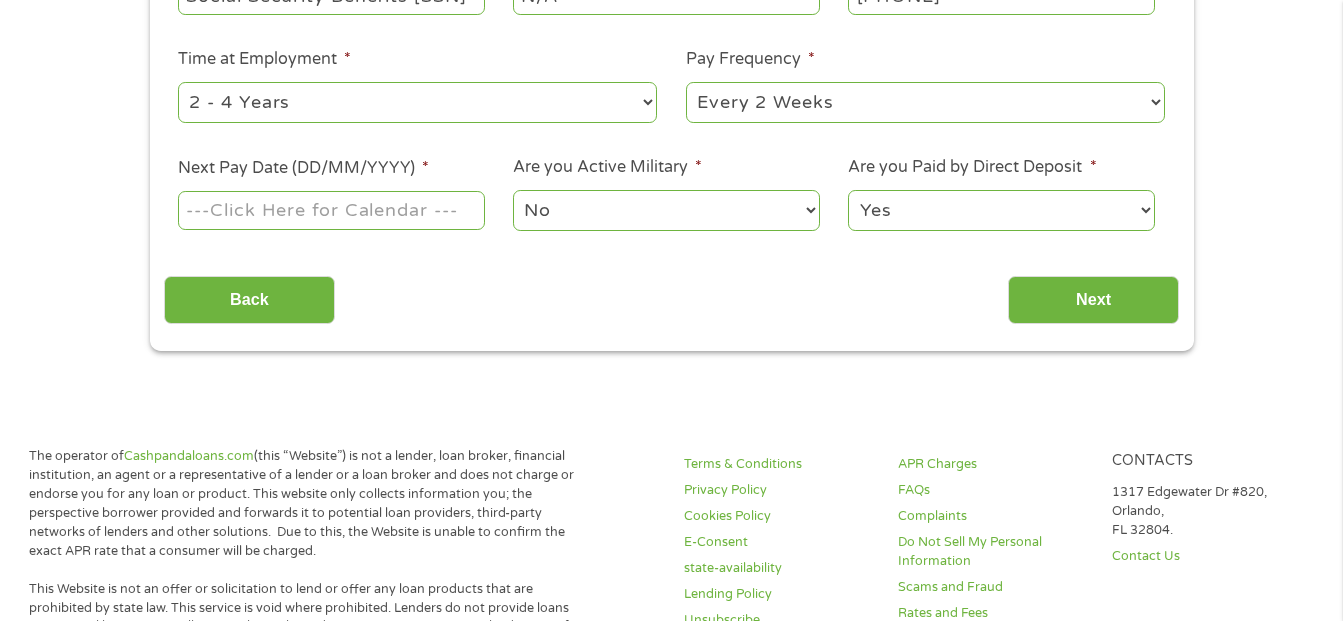 click on "--- Choose one --- 1 Year or less 1 - 2 Years 2 - 4 Years Over 4 Years" at bounding box center (417, 102) 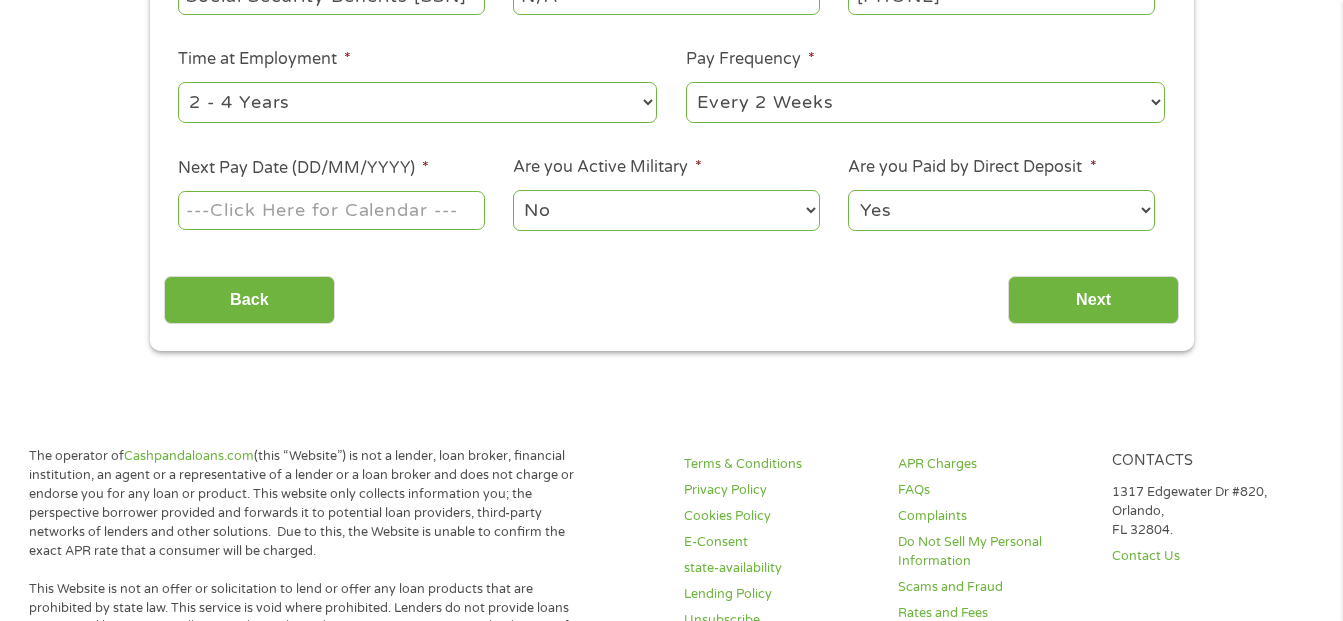 click on "--- Choose one --- Every 2 Weeks Every Week Monthly Semi-Monthly" at bounding box center (925, 102) 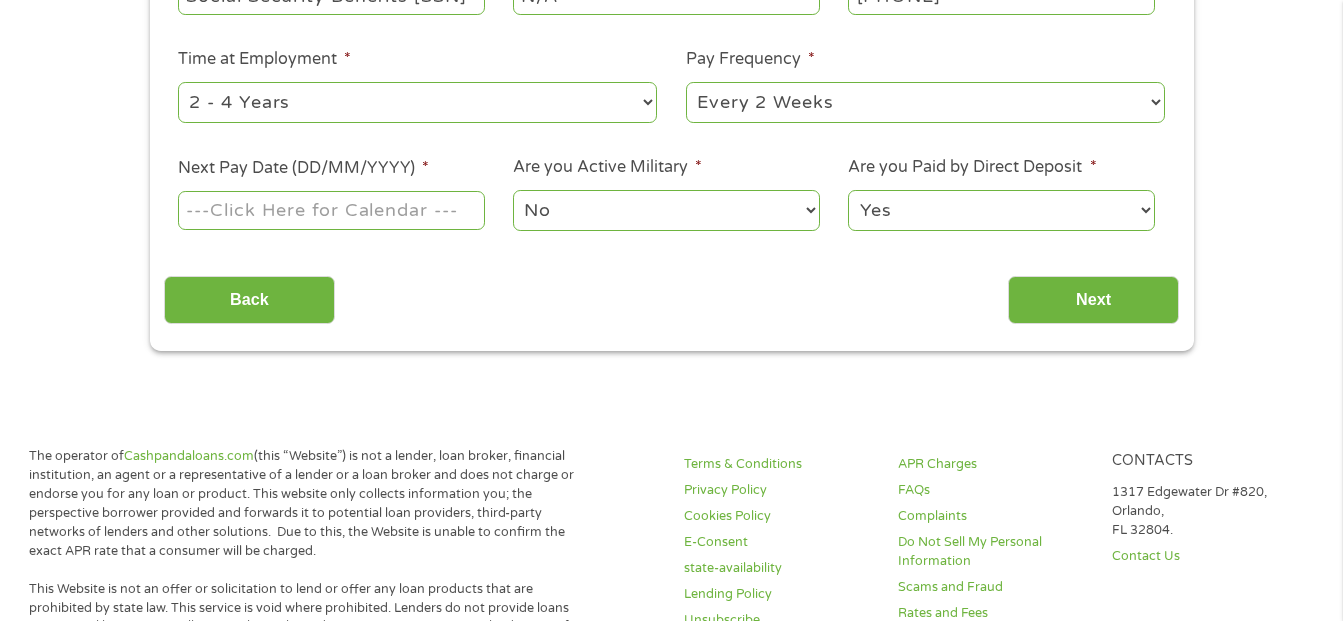 select on "monthly" 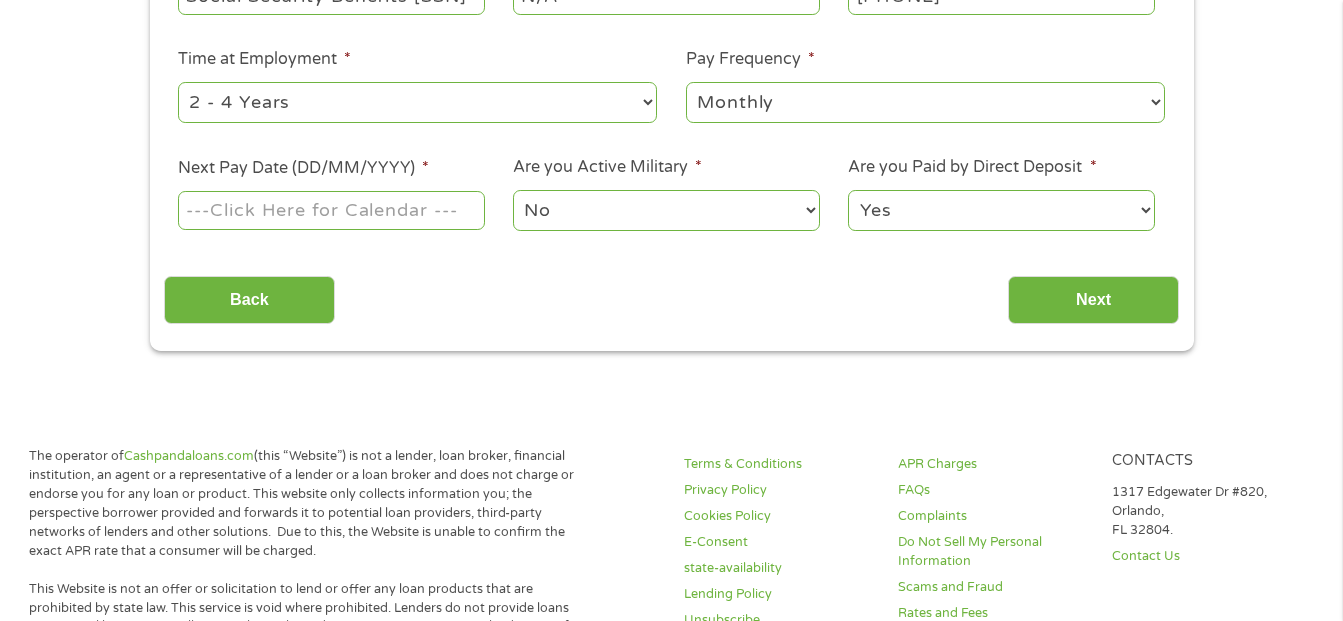 click on "--- Choose one --- Every 2 Weeks Every Week Monthly Semi-Monthly" at bounding box center (925, 102) 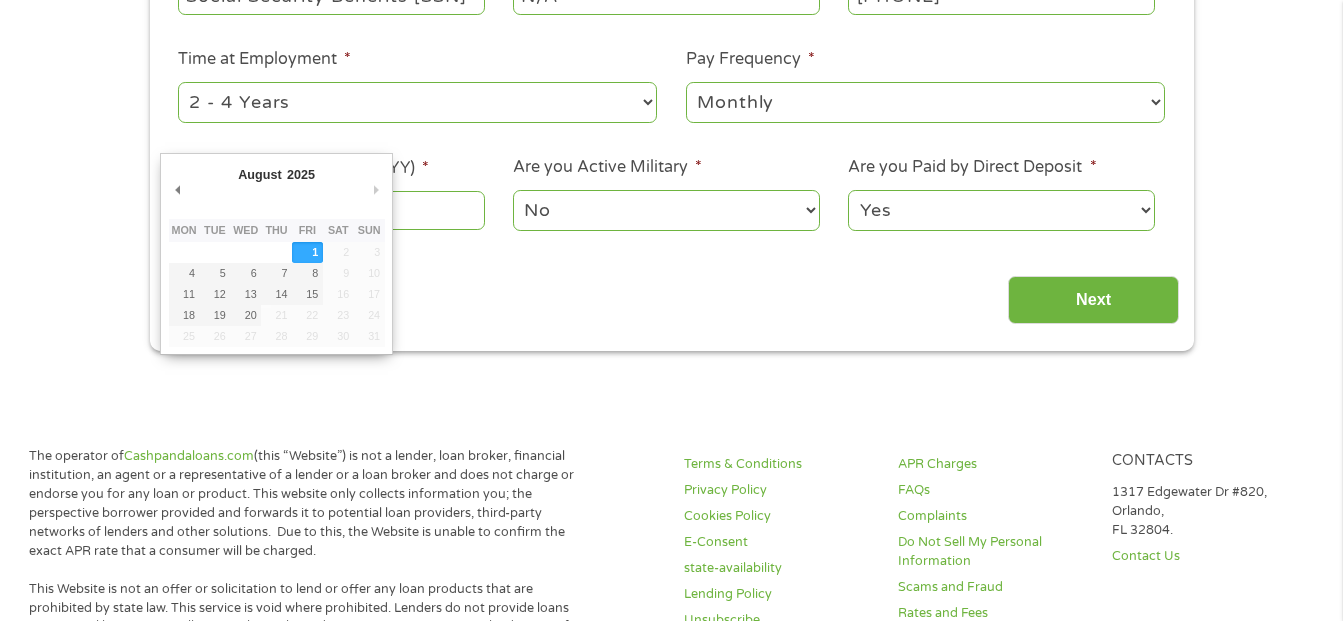 click on "Home   Get Loan Offer   How it works   FAQs   Blog   Cash Loans   Quick Loans   Online Loans   Payday Loans   Cash Advances   Préstamos   Paycheck Loans Near Me   Artificial Intelligence Loans   Contact Us
1         Start   2         Your Home   3         About You   4         Employment   5         Banking   6
This field is hidden when viewing the form gclid EAIaIQobChMIhbGmsbqpjgMVCoBaBR13fztDEAAYBCAAEgK09_D_BwE This field is hidden when viewing the form Referrer https://www.cashpandaloans.com/payday-loans/?medium=adwords&source=adwords&campaign=22082442849&adgroup=171710593894&creative=711057811180&position= &keyword=instant cash loan today&utm_term=searchterm&matchtype=e&device=c&network=s&gad_source=5&gad_campaignid=22082442849&gclid=EAIaIQobChMIhbGmsbqpjgMVCoBaBR13fztDEAAYBCAAEgK09_D_BwE This field is hidden when viewing the form Source adwords This field is hidden when viewing the form Campaign Medium e" at bounding box center [671, 727] 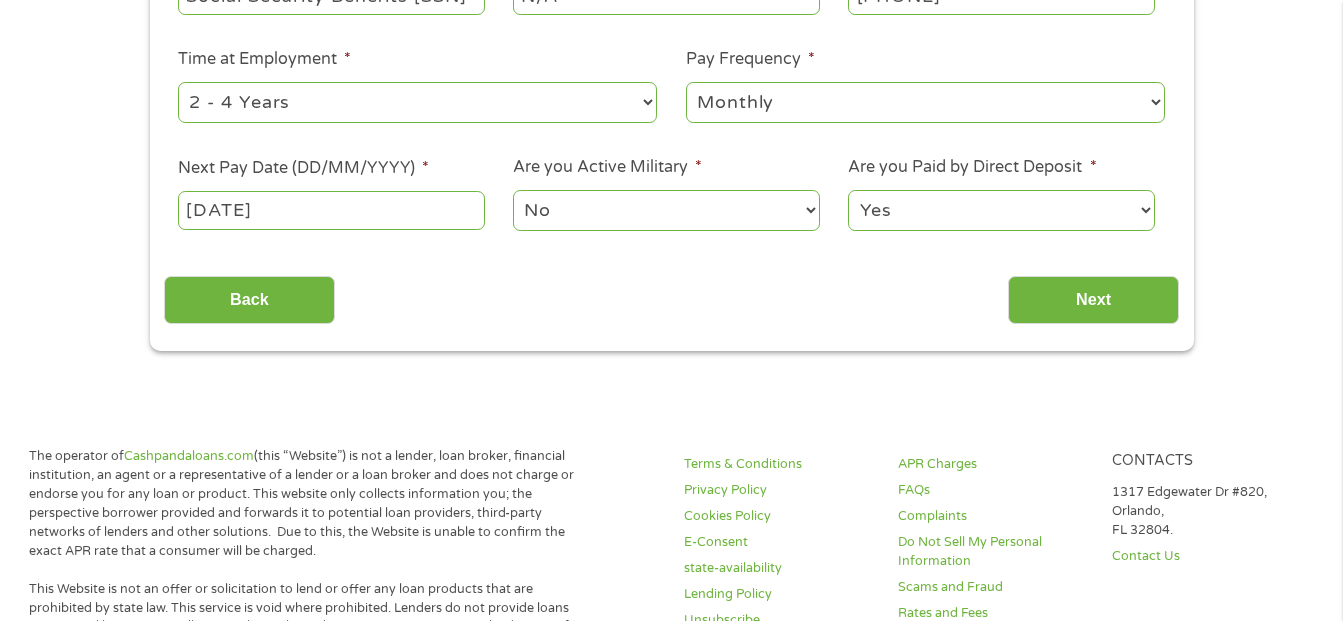 click on "[DATE]" at bounding box center [331, 210] 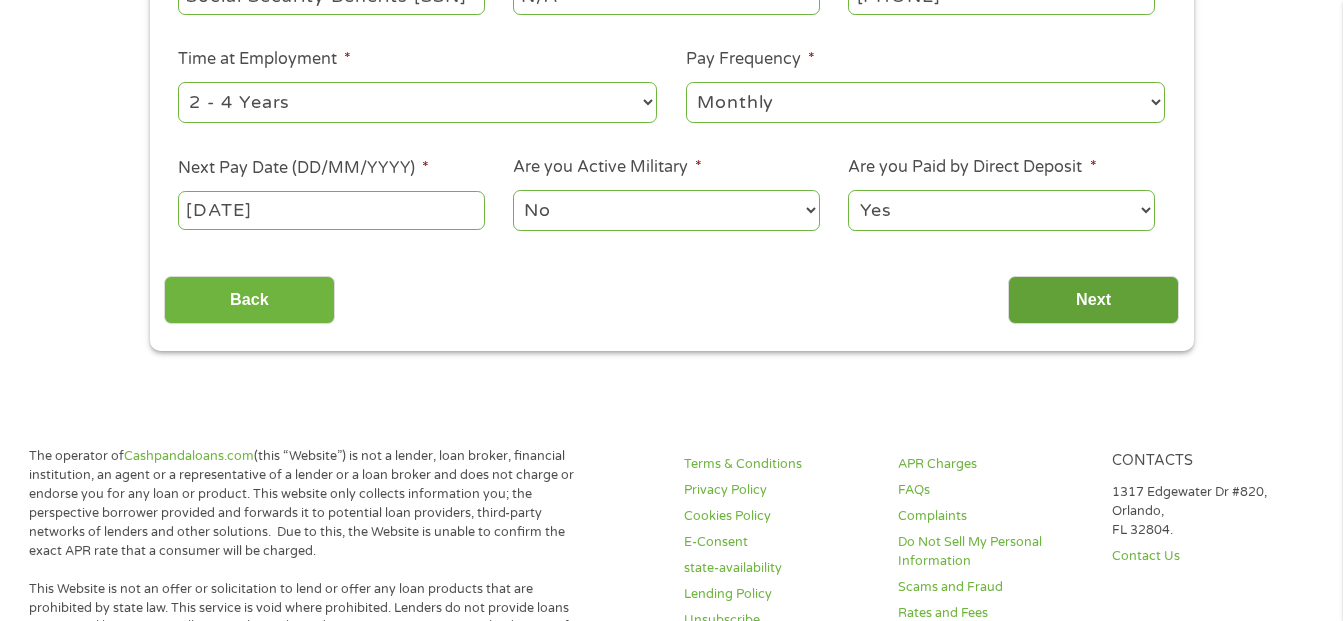 click on "Next" at bounding box center [1093, 300] 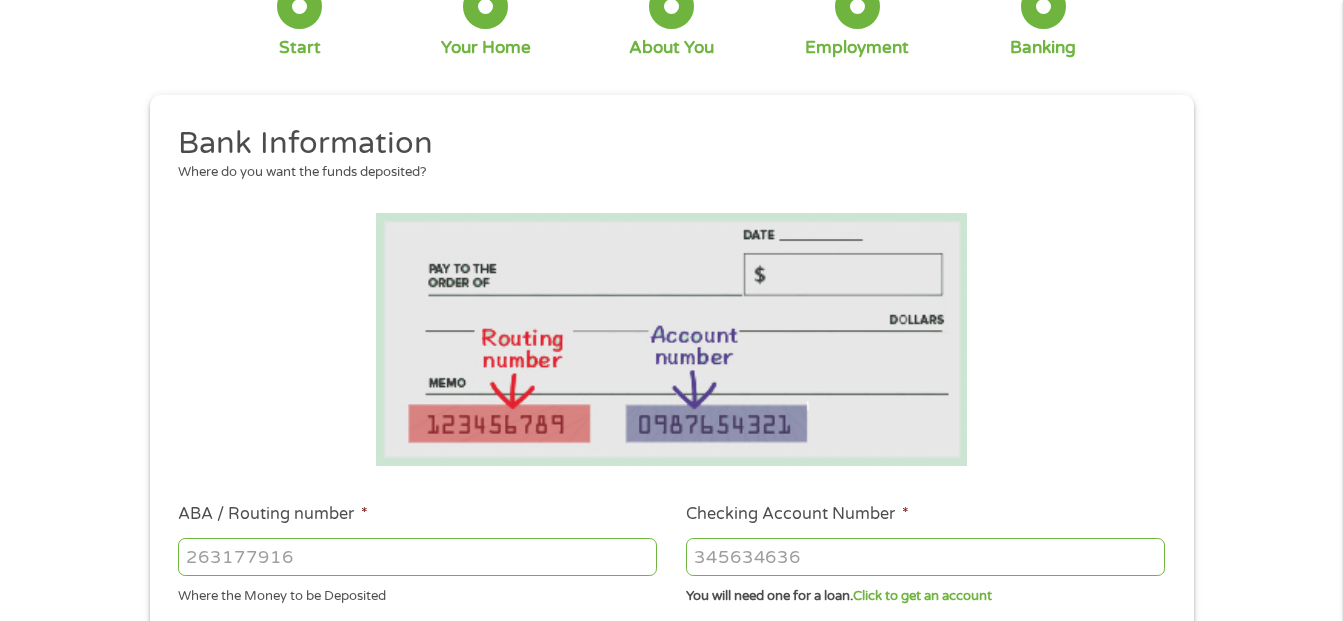 scroll, scrollTop: 0, scrollLeft: 0, axis: both 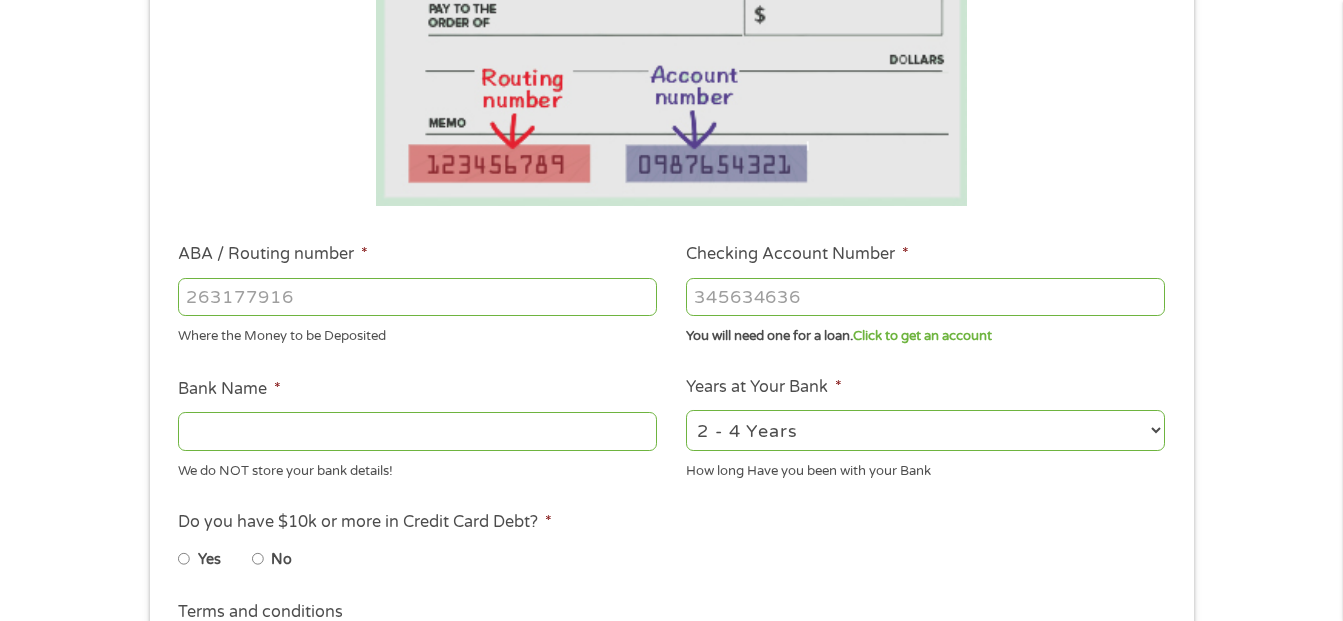 click on "ABA / Routing number *" at bounding box center (417, 297) 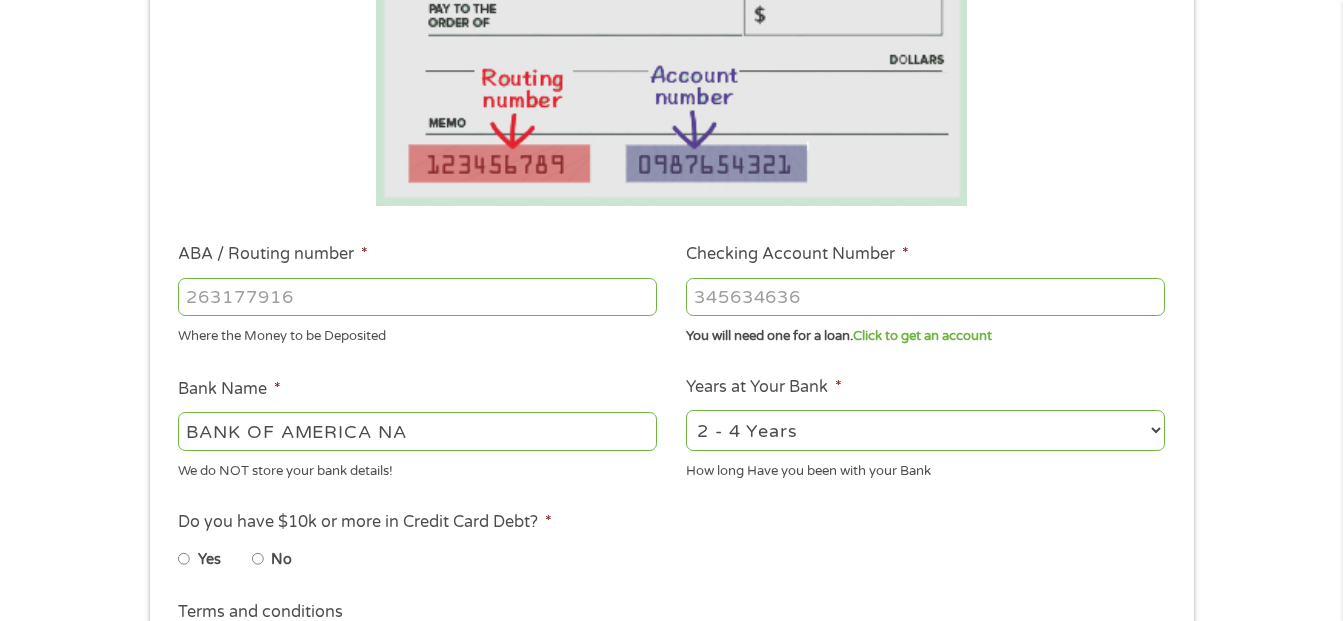 type on "[NUMBER]" 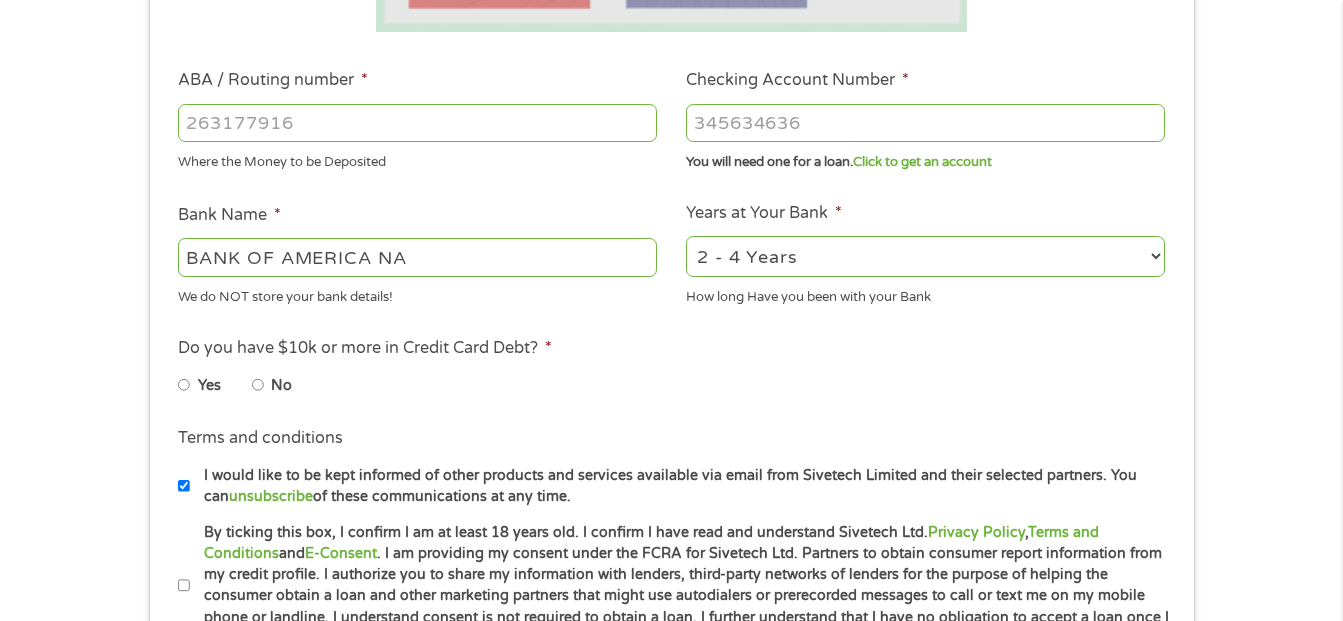 scroll, scrollTop: 600, scrollLeft: 0, axis: vertical 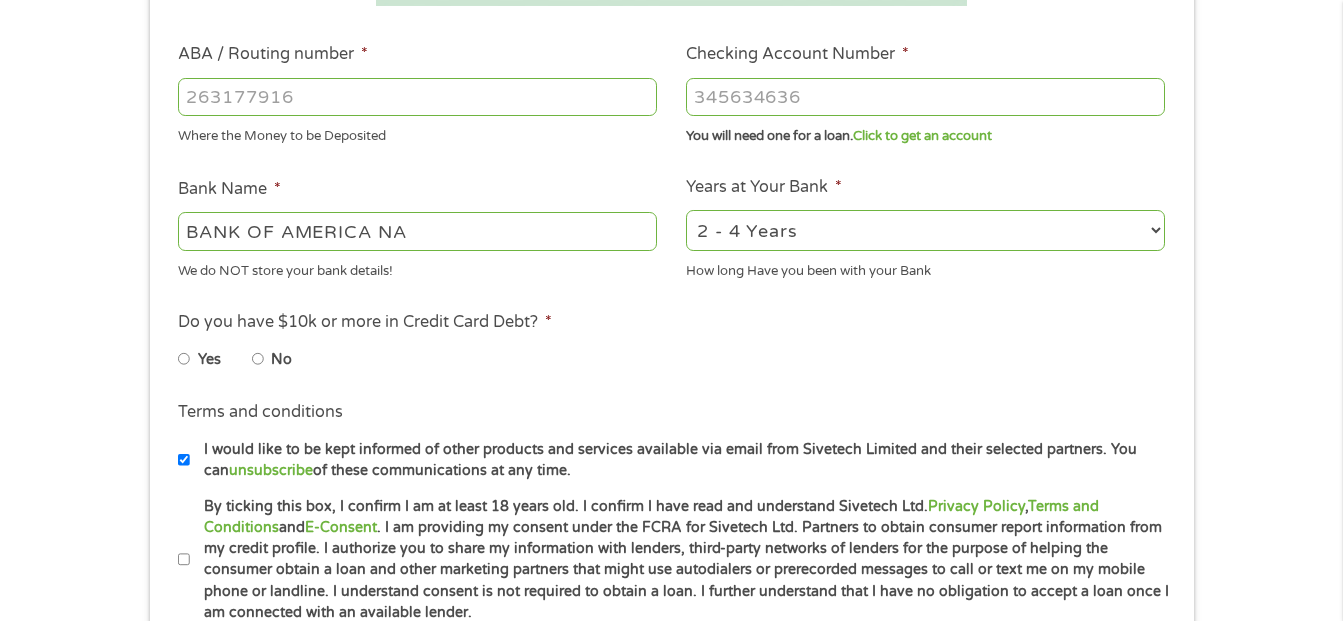 type on "[NUMBER]" 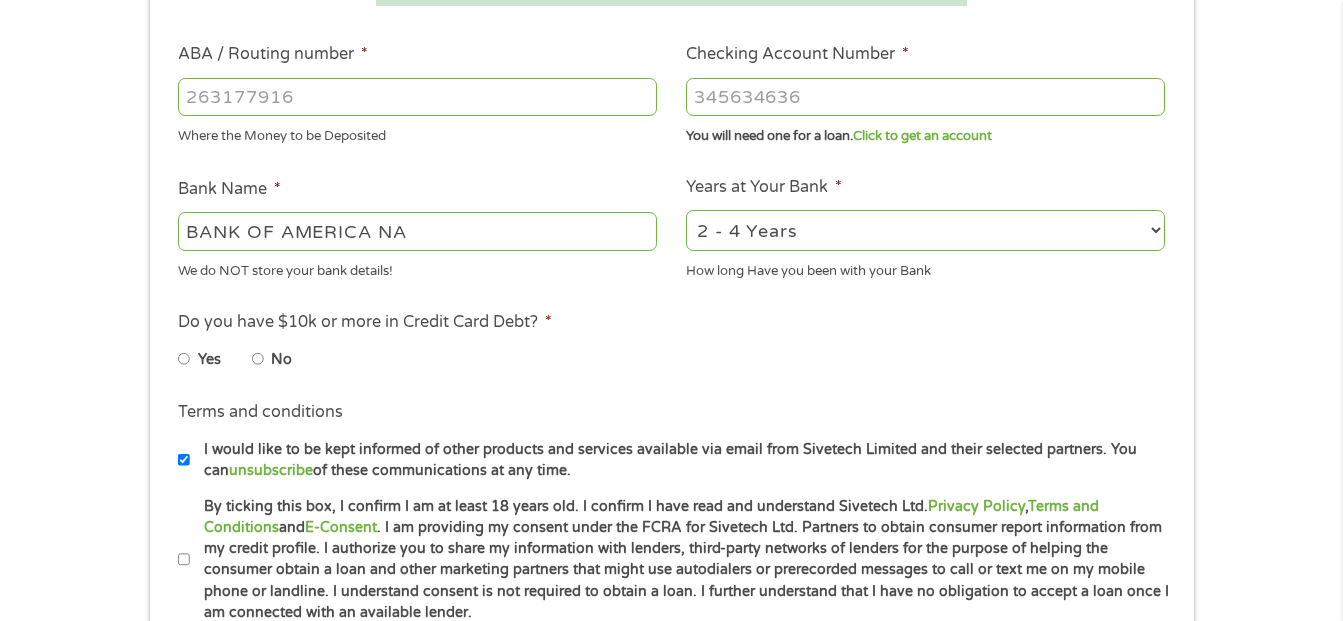 select on "60months" 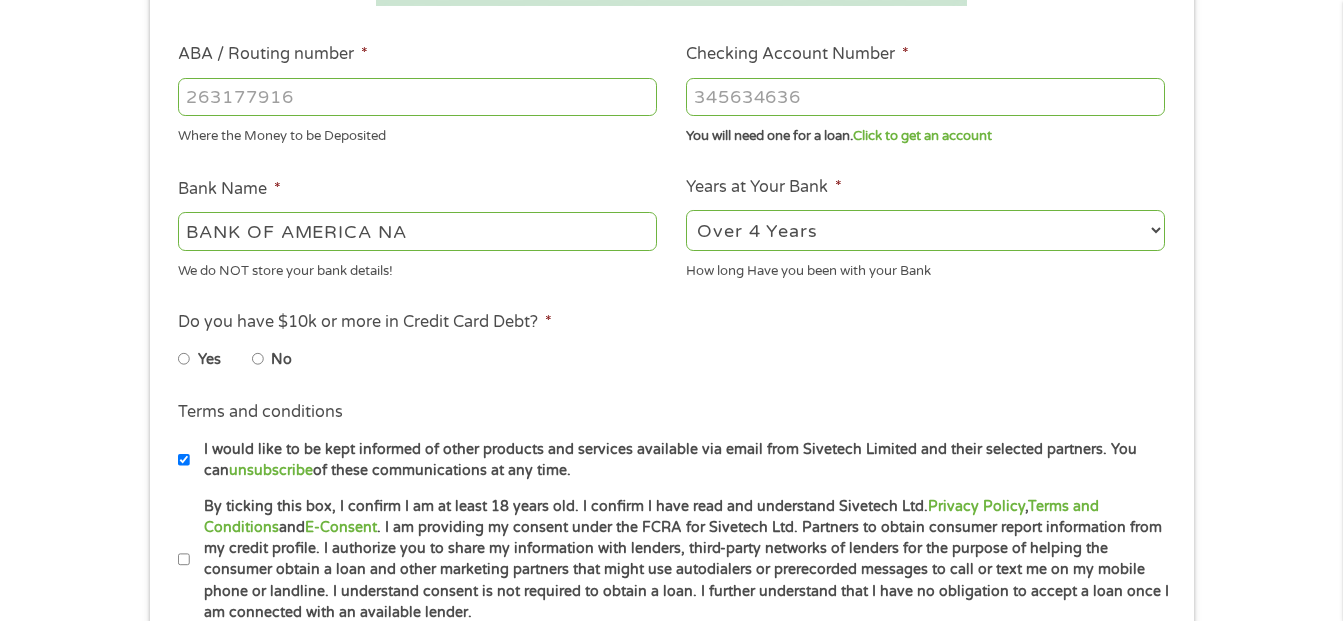 click on "2 - 4 Years 6 - 12 Months 1 - 2 Years Over 4 Years" at bounding box center (925, 230) 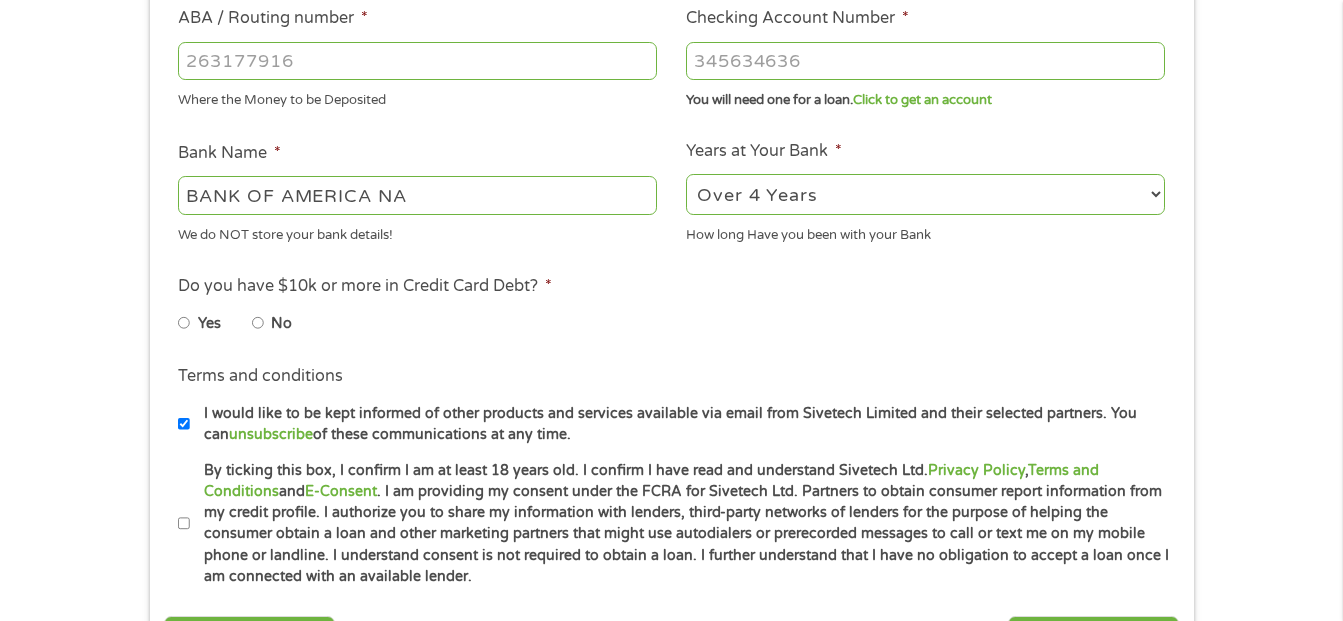 scroll, scrollTop: 733, scrollLeft: 0, axis: vertical 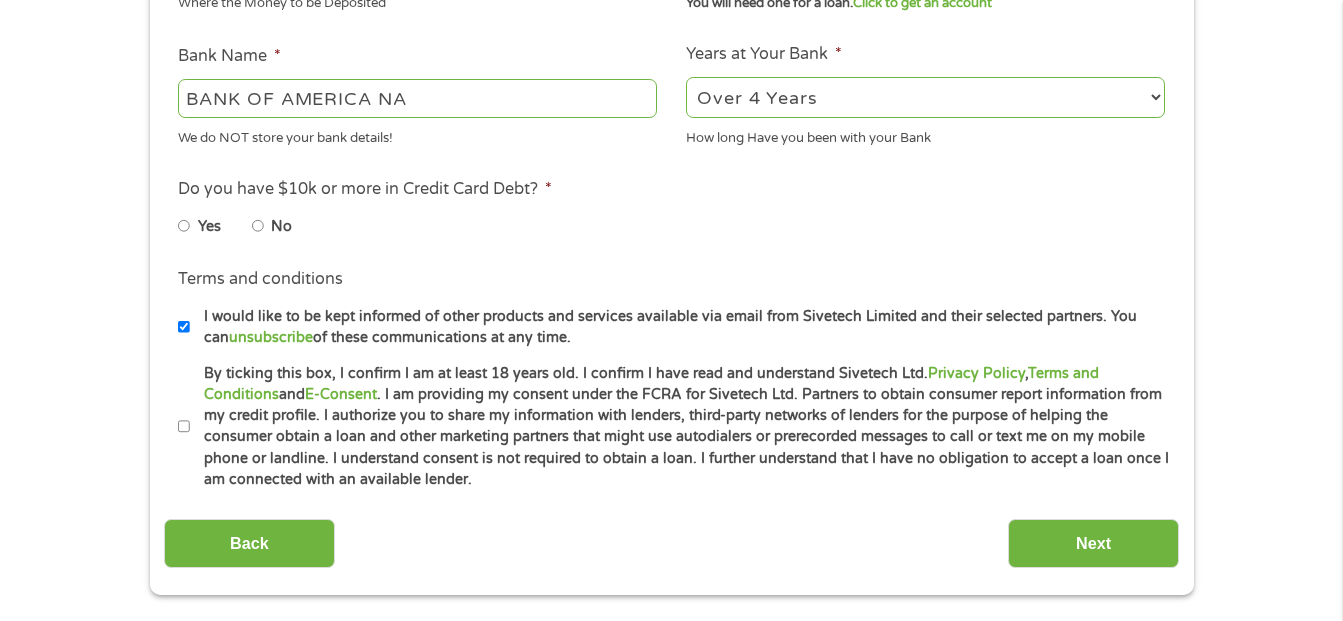 click on "No" at bounding box center [258, 226] 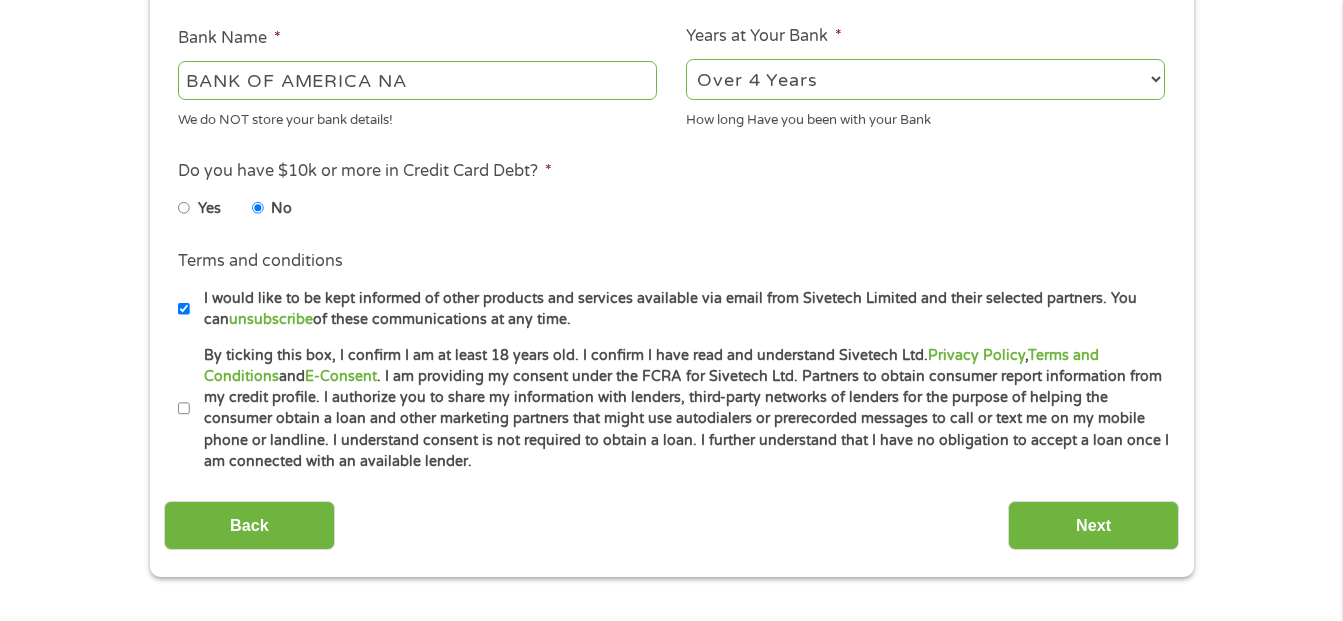 scroll, scrollTop: 800, scrollLeft: 0, axis: vertical 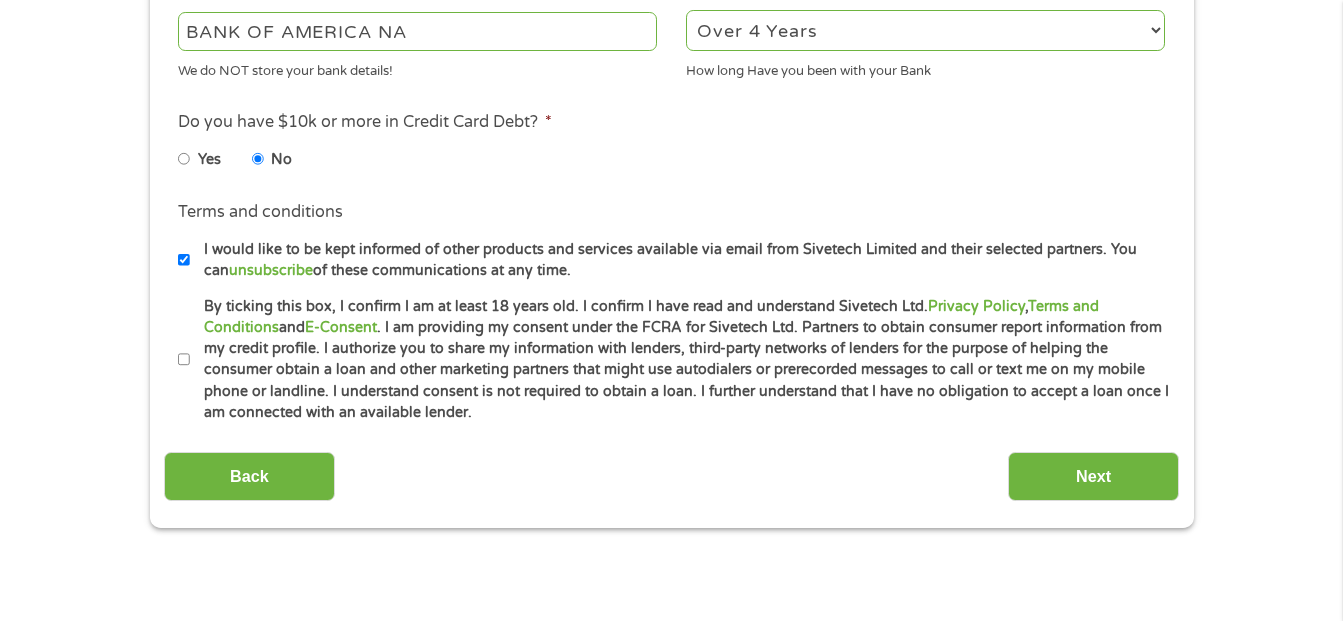 click on "By ticking this box, I confirm I am at least 18 years old. I confirm I have read and understand Sivetech Ltd.  Privacy Policy ,  Terms and Conditions  and  E-Consent . I am providing my consent under the FCRA for Sivetech Ltd. Partners to obtain consumer report information from my credit profile. I authorize you to share my information with lenders, third-party networks of lenders for the purpose of helping the consumer obtain a loan and other marketing partners that might use autodialers or prerecorded messages to call or text me on my mobile phone or landline. I understand consent is not required to obtain a loan. I further understand that I have no obligation to accept a loan once I am connected with an available lender." at bounding box center (184, 360) 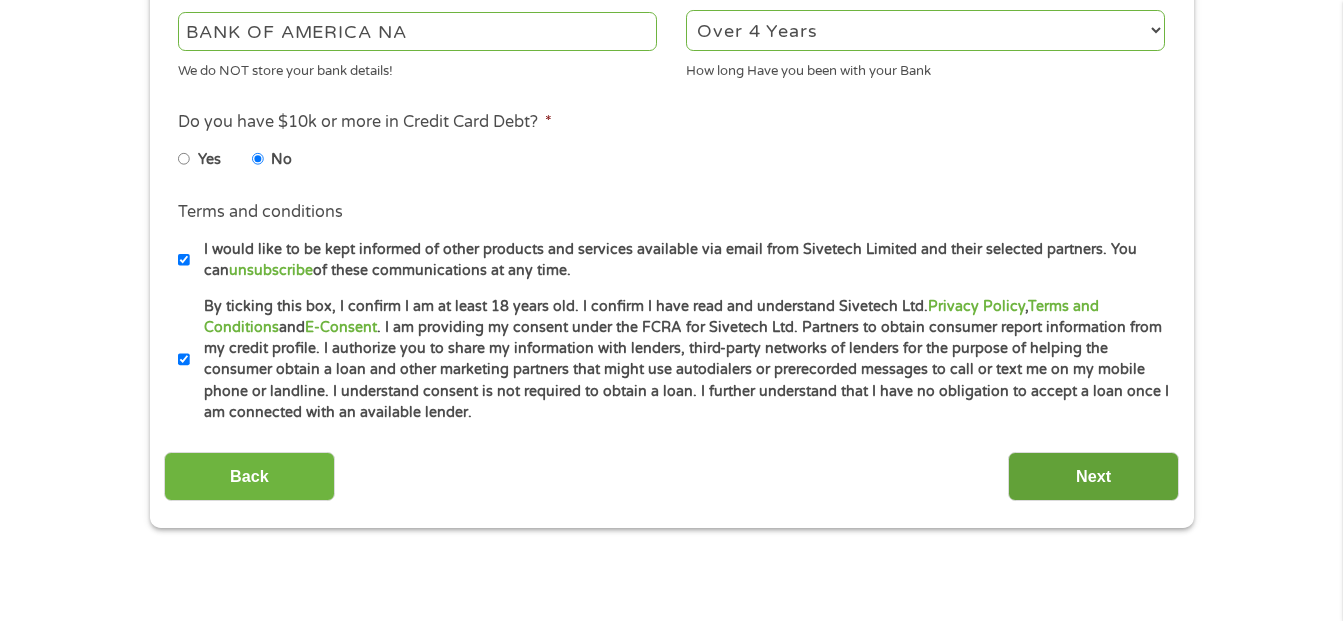click on "Next" at bounding box center (1093, 476) 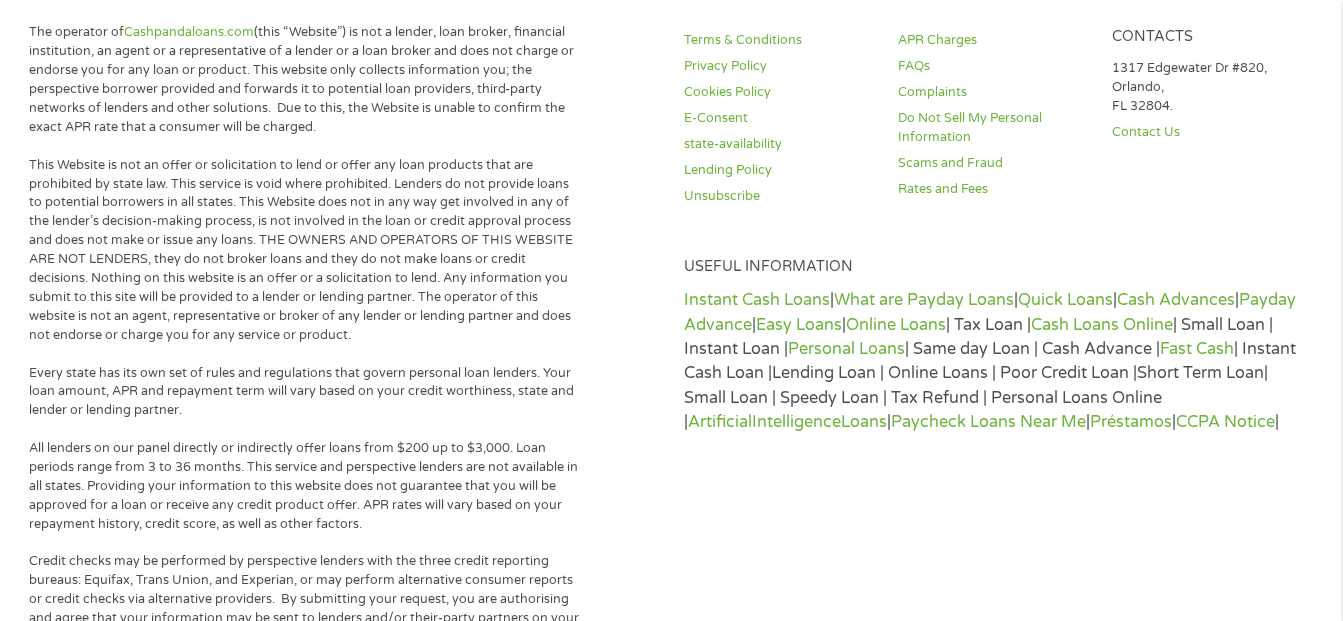 scroll, scrollTop: 8, scrollLeft: 8, axis: both 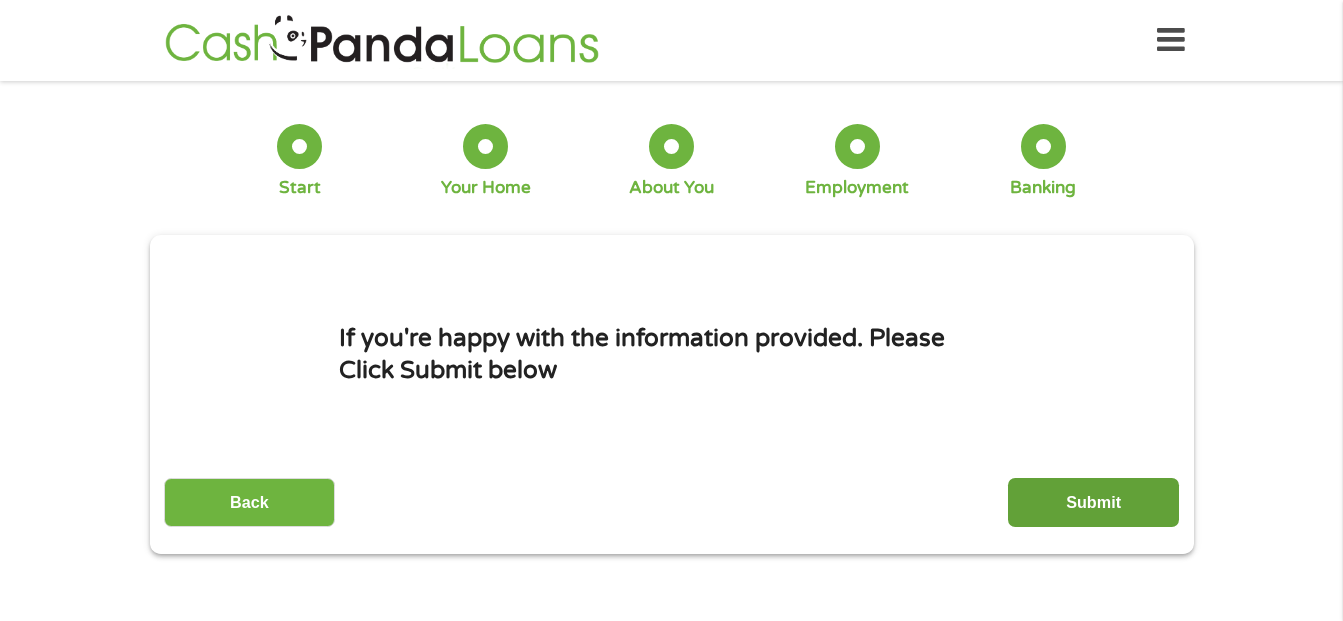 click on "Submit" at bounding box center [1093, 502] 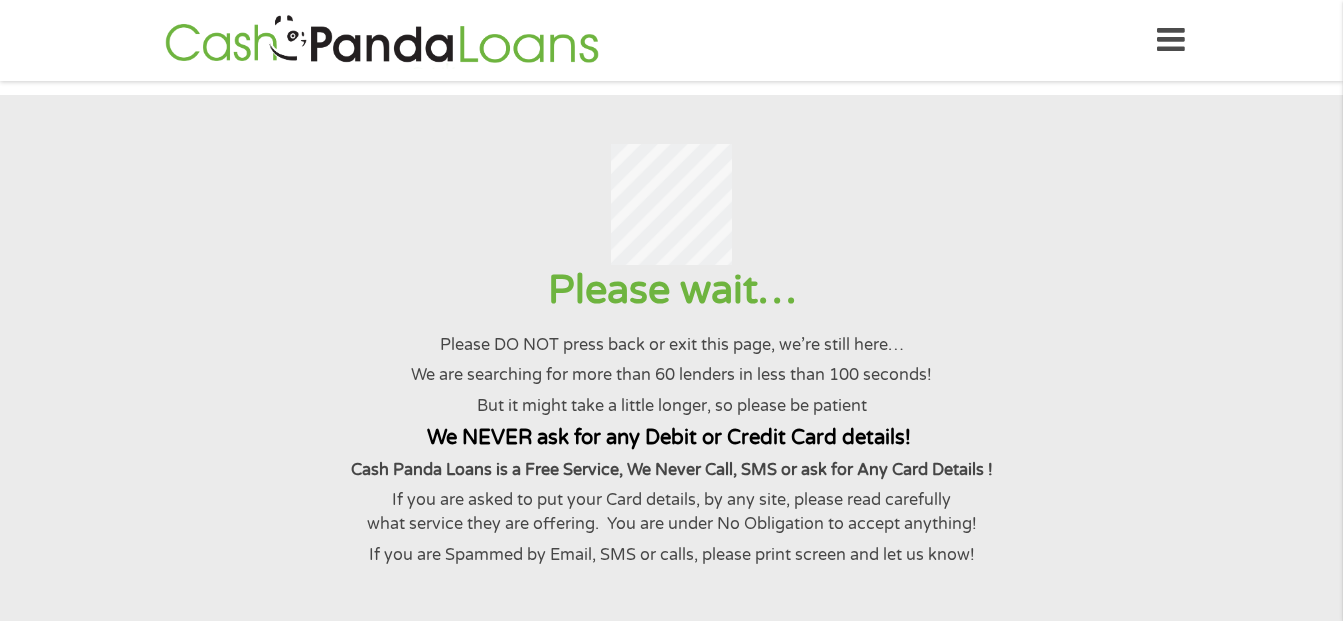 scroll, scrollTop: 0, scrollLeft: 0, axis: both 